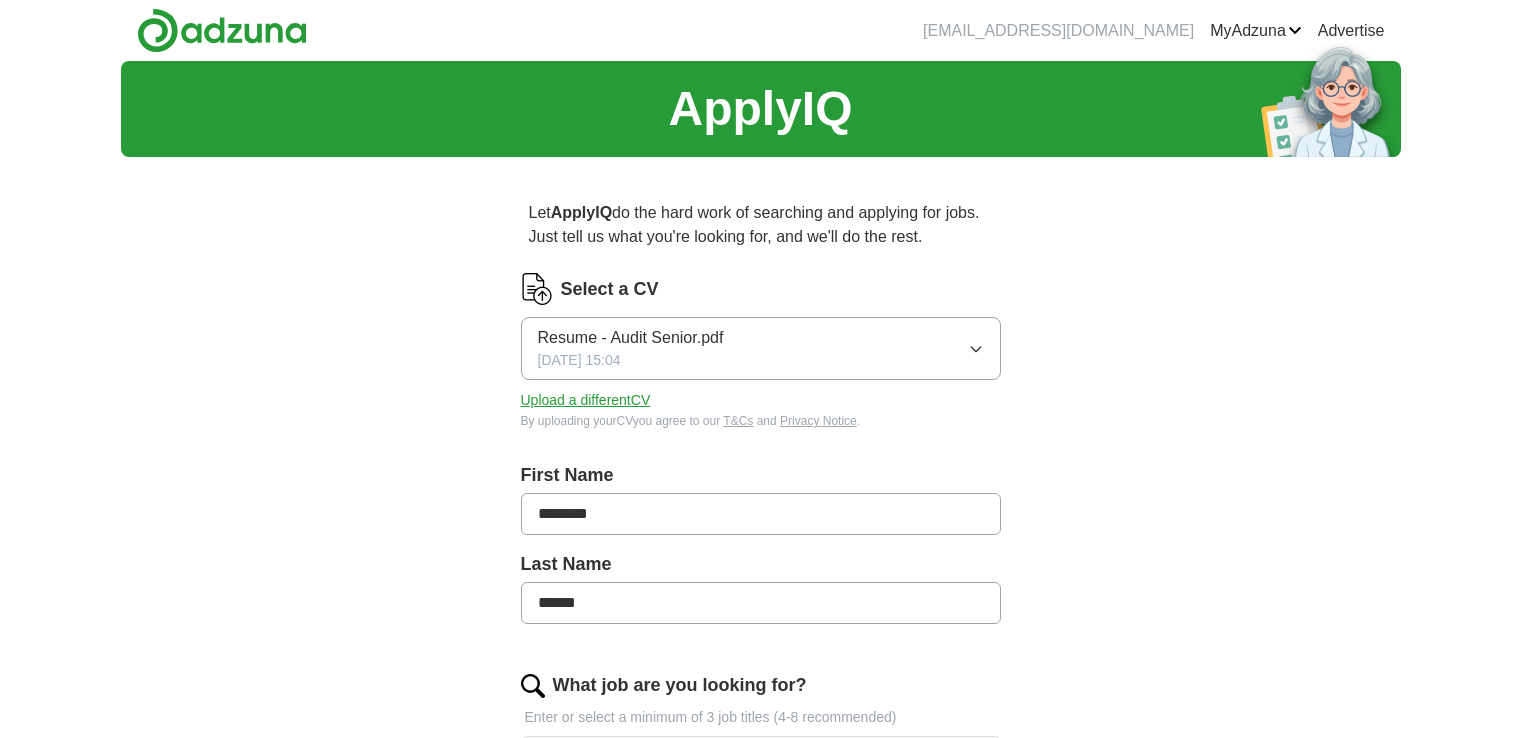 scroll, scrollTop: 0, scrollLeft: 0, axis: both 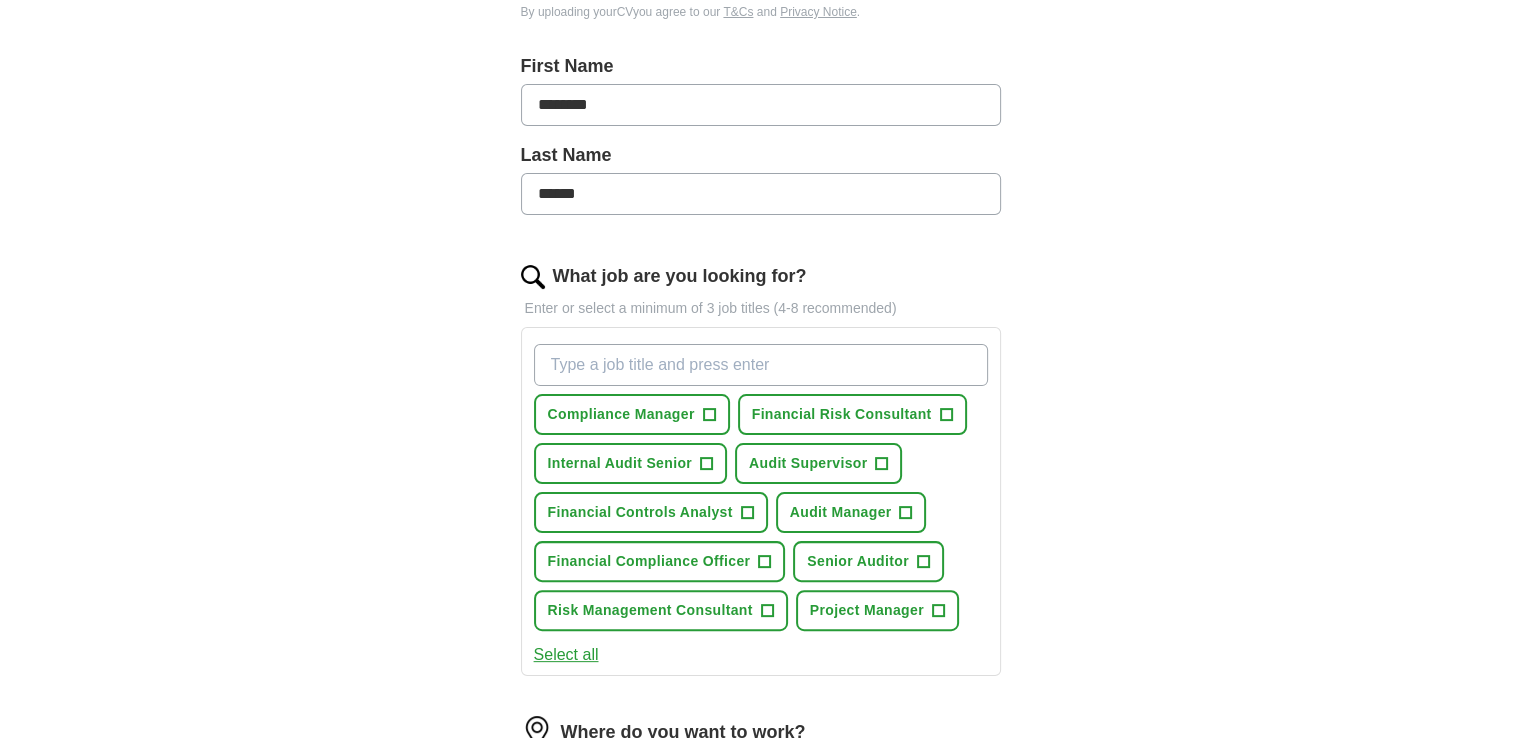 click on "What job are you looking for?" at bounding box center [761, 365] 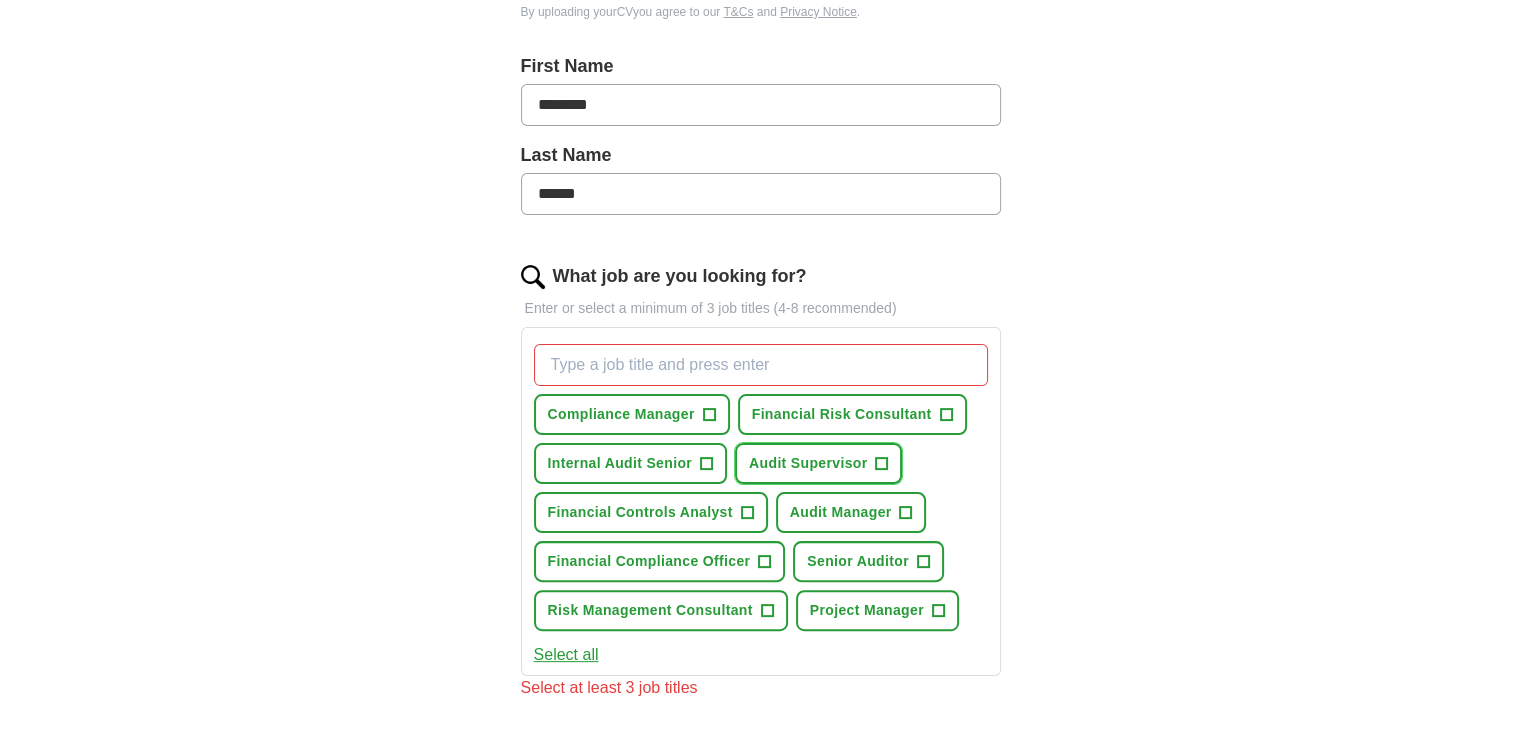 click on "+" at bounding box center (882, 464) 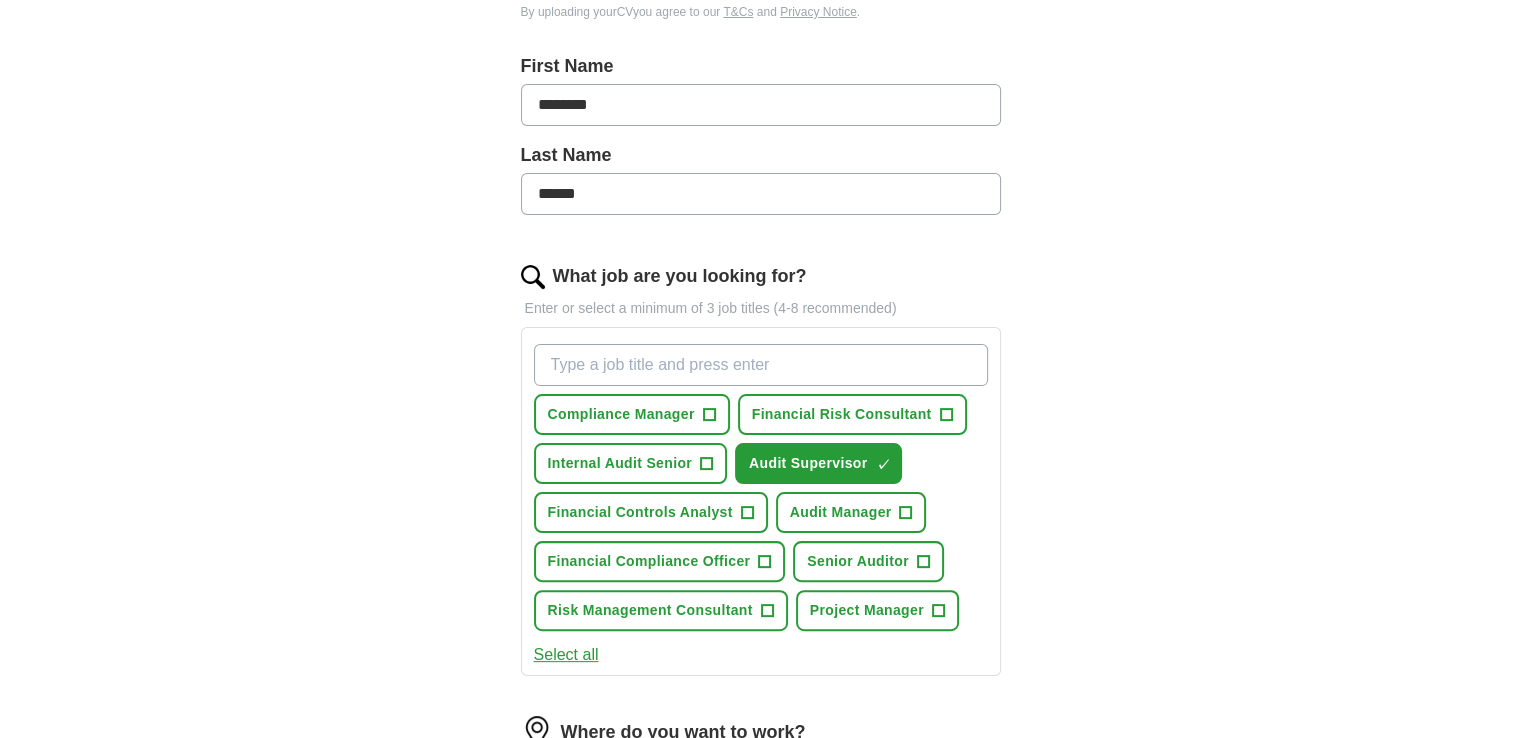 click on "What job are you looking for?" at bounding box center [761, 365] 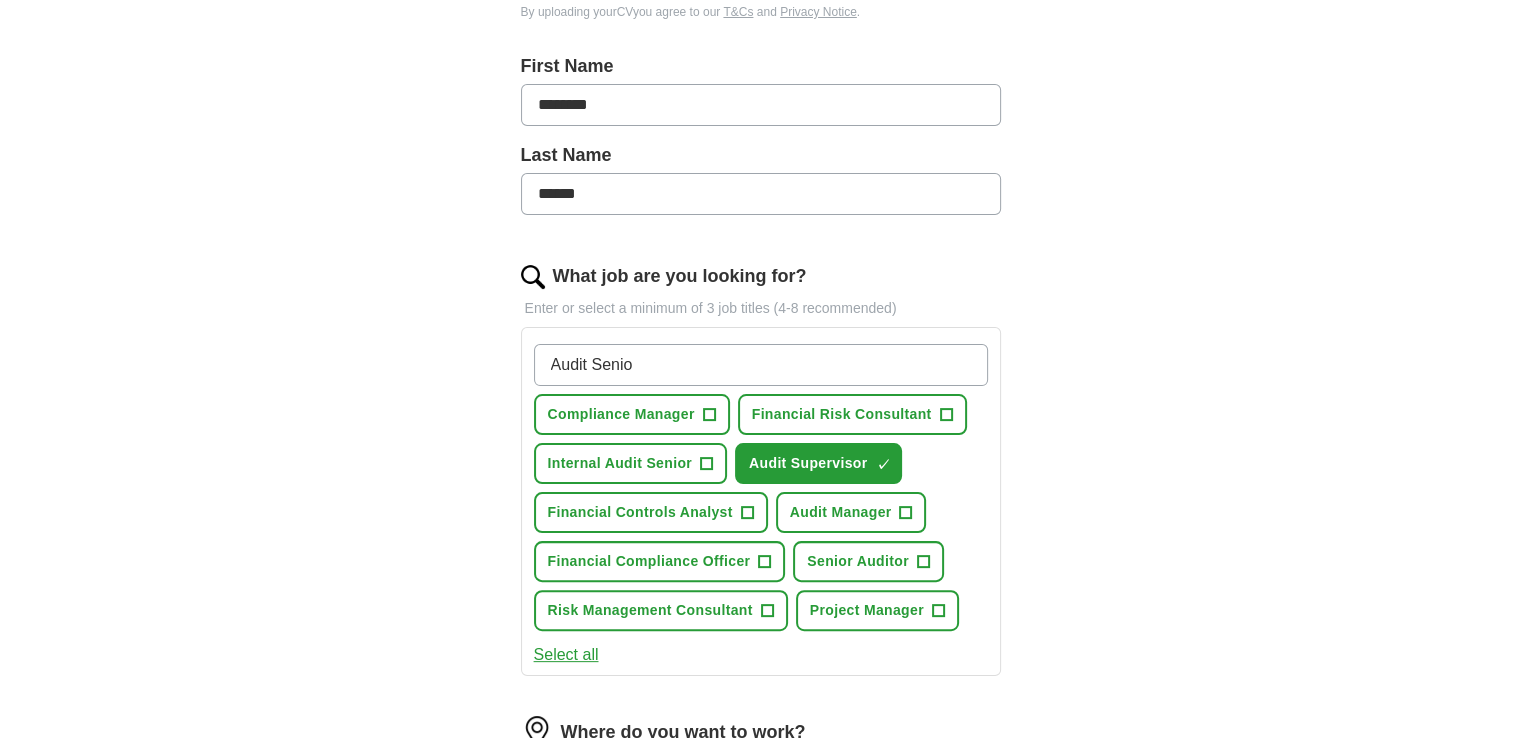 type on "Audit Senior" 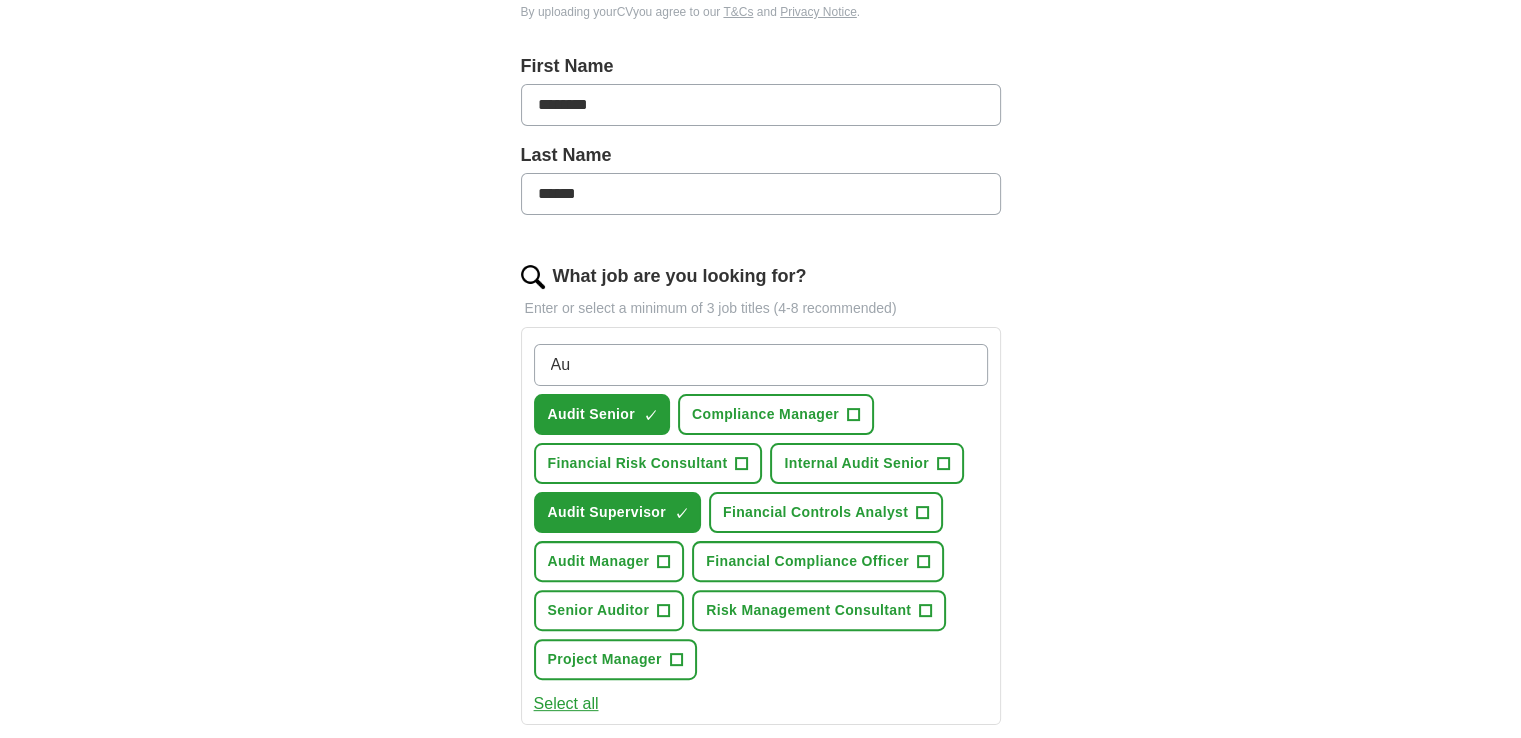type on "A" 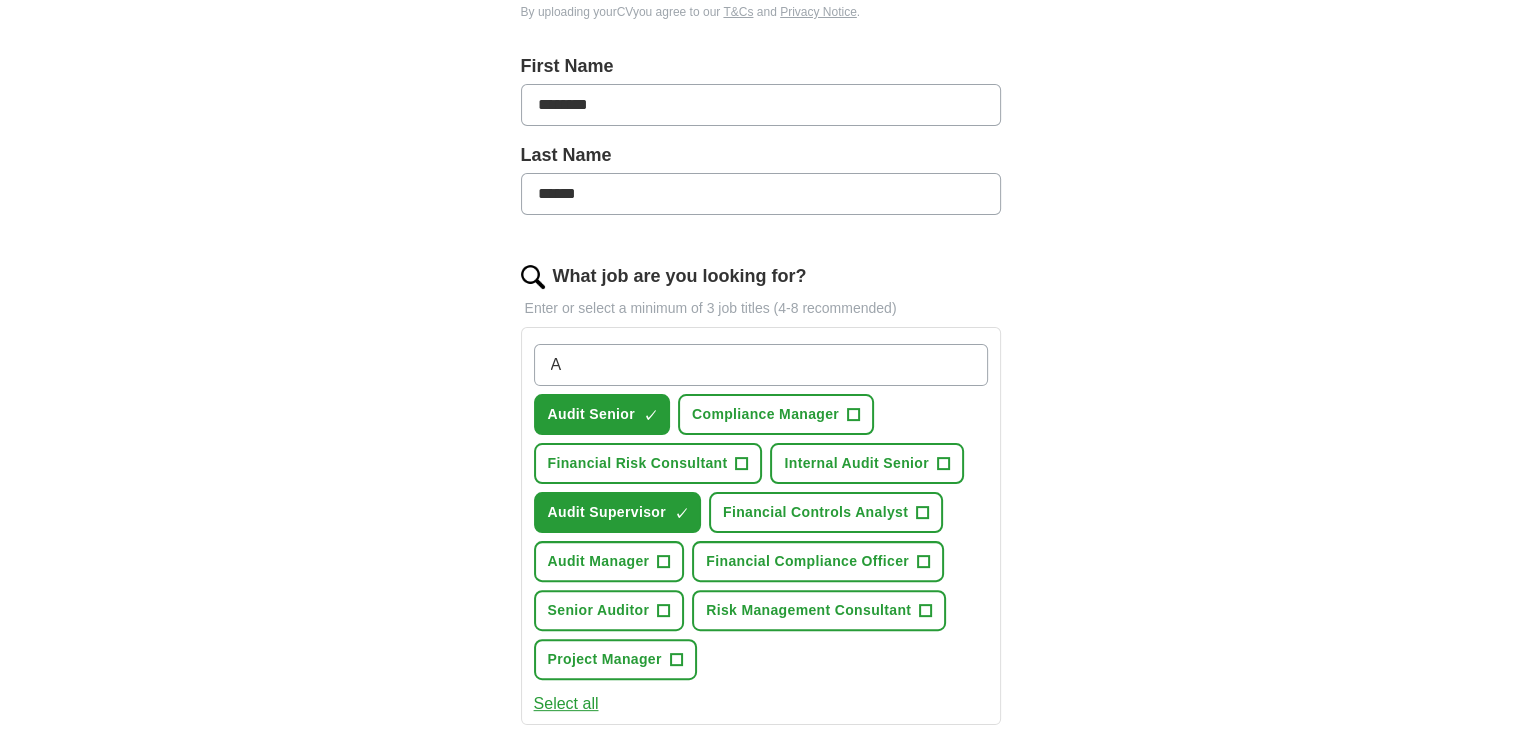 type 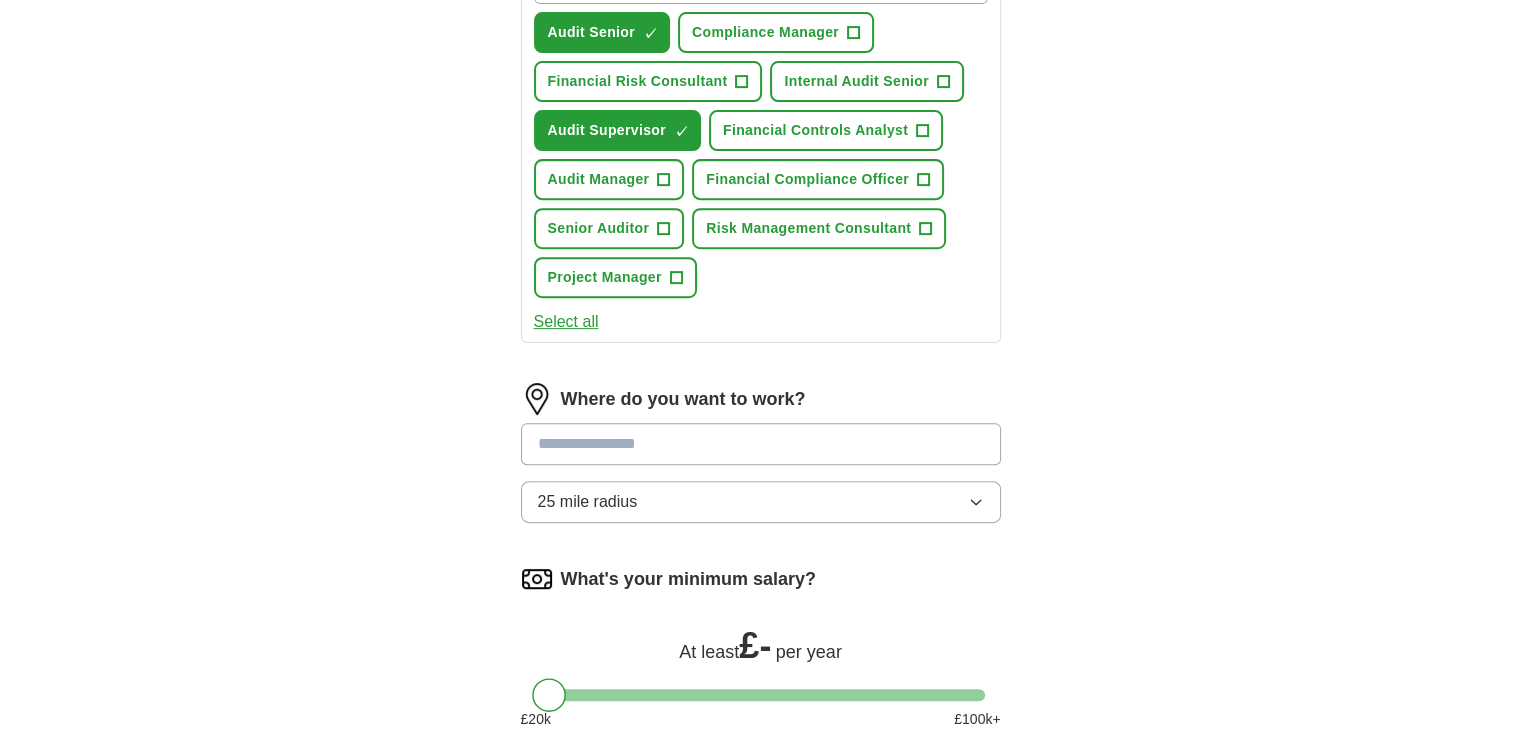scroll, scrollTop: 793, scrollLeft: 0, axis: vertical 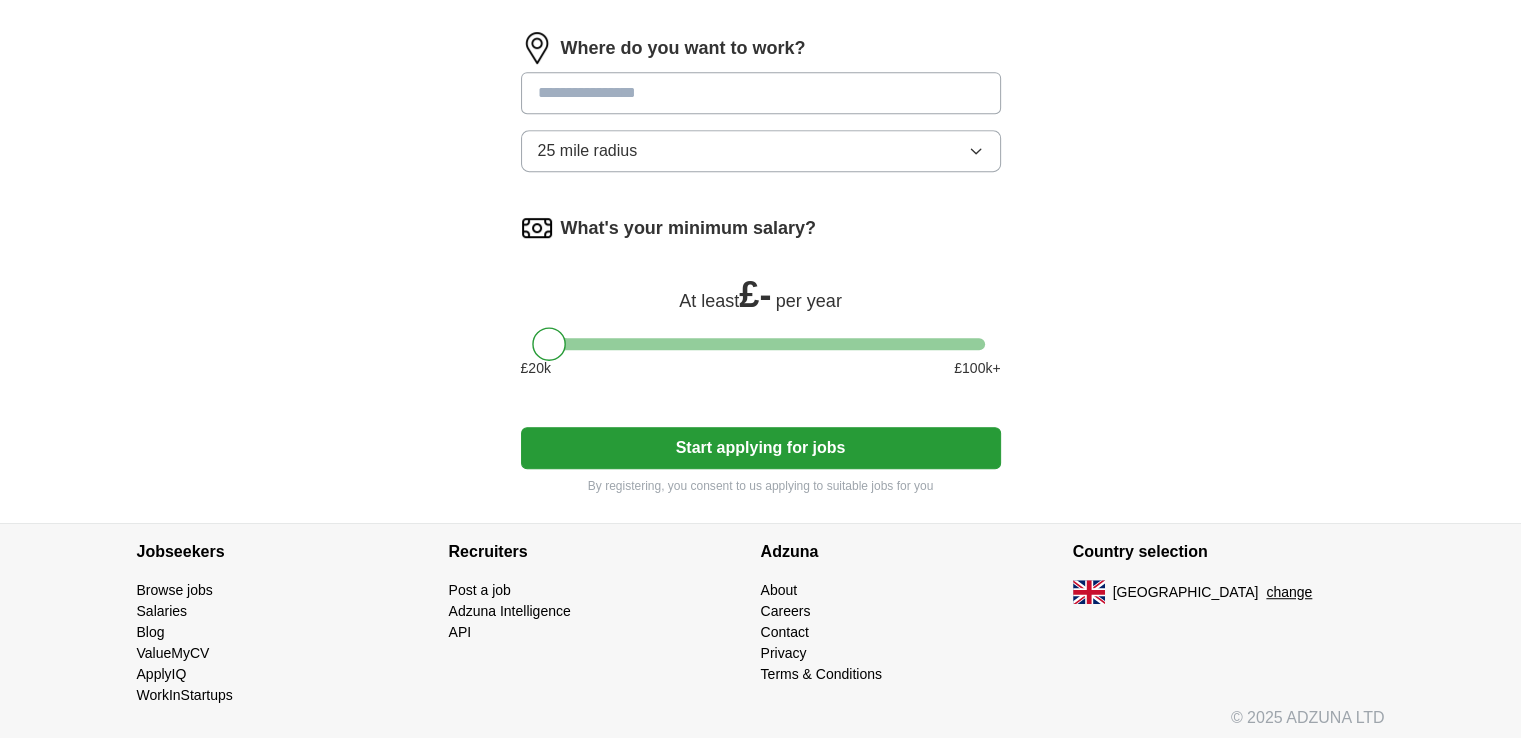 click at bounding box center [761, 93] 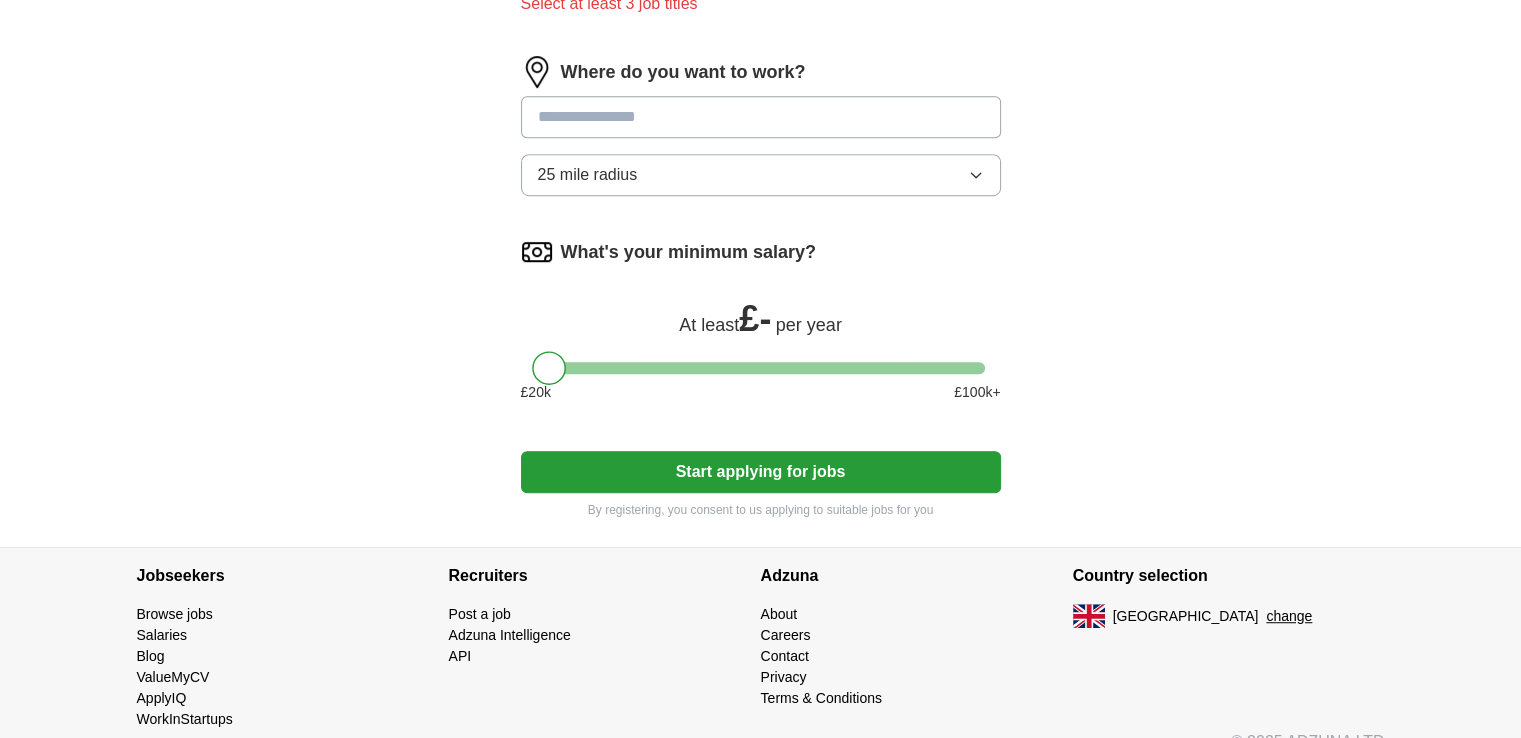 click on "Where do you want to work? 25 mile radius" at bounding box center (761, 134) 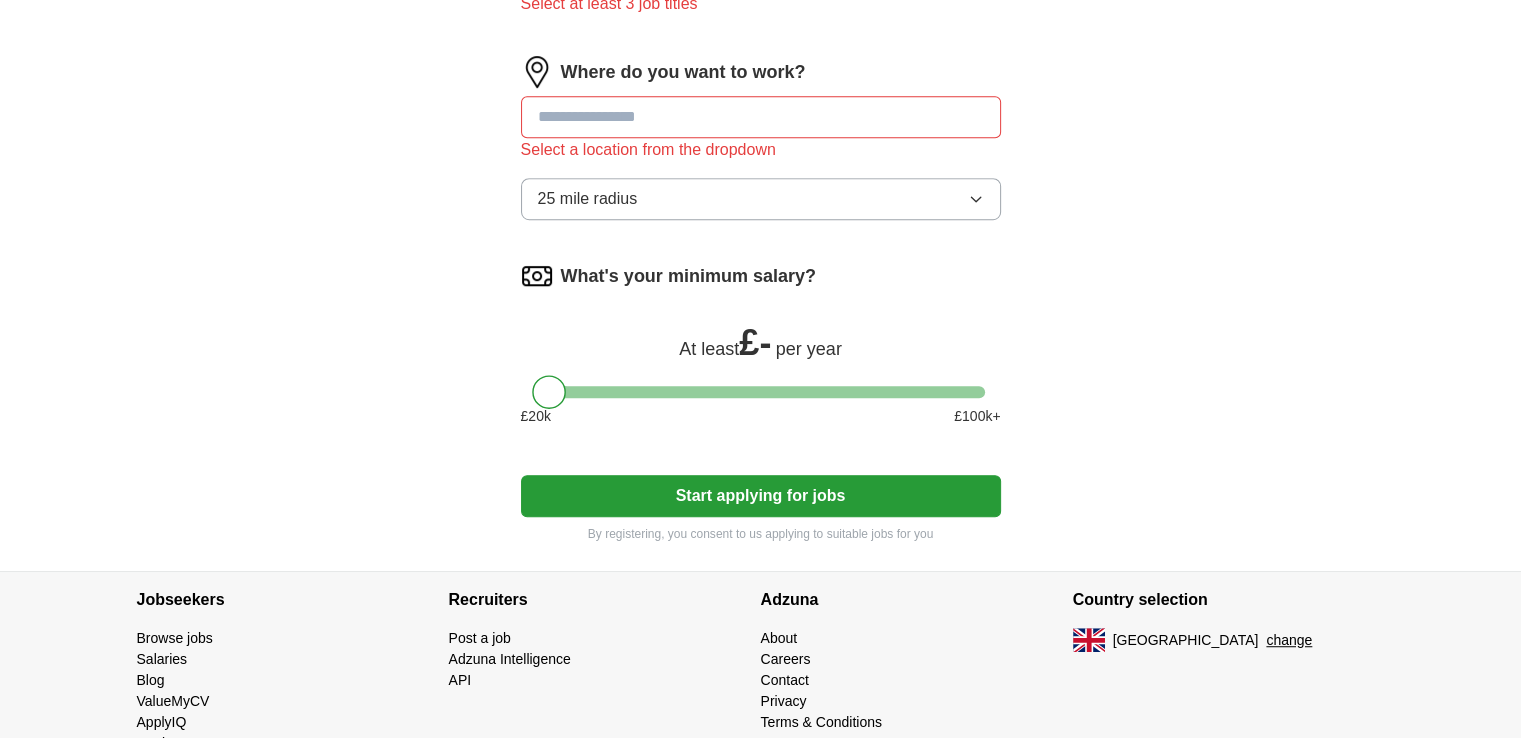 click at bounding box center [761, 117] 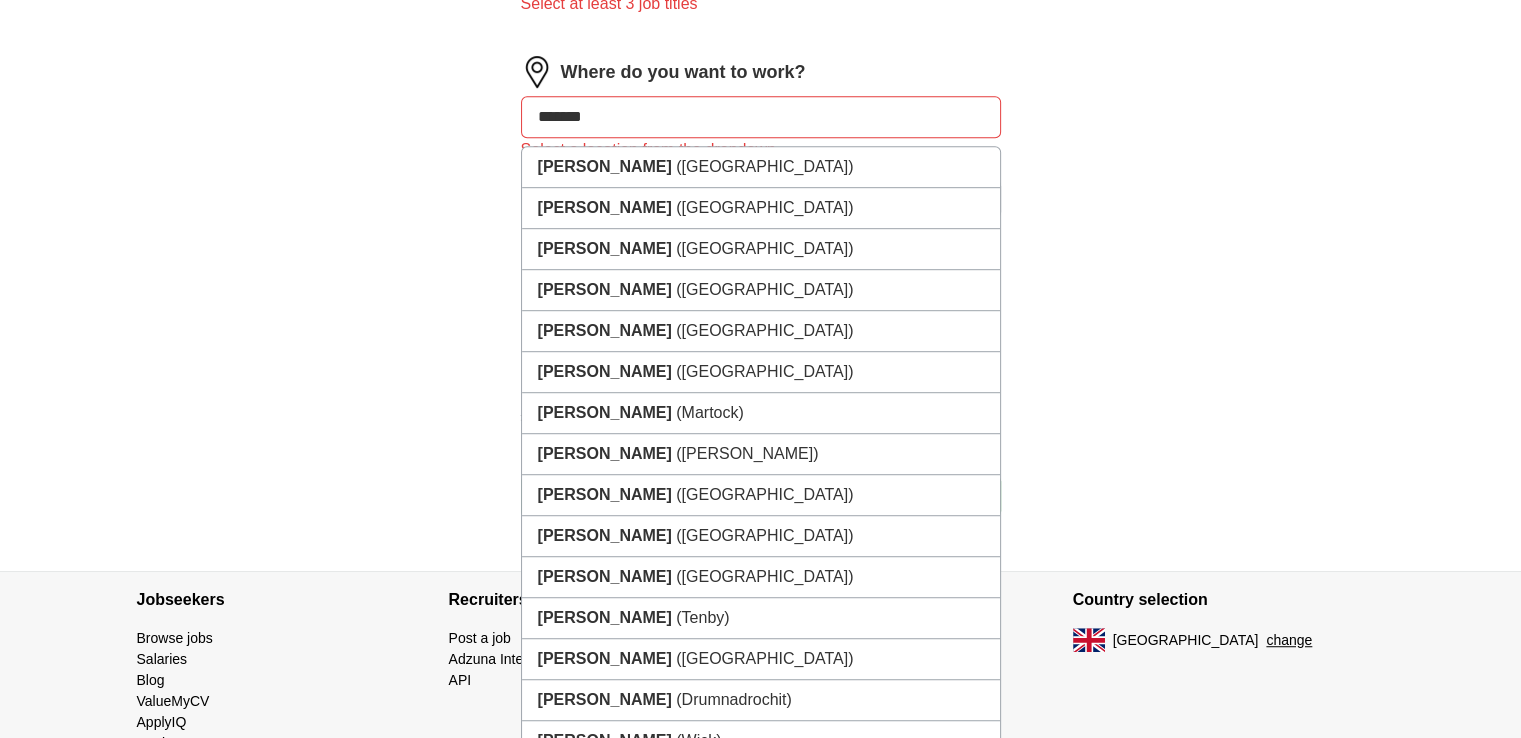 type on "********" 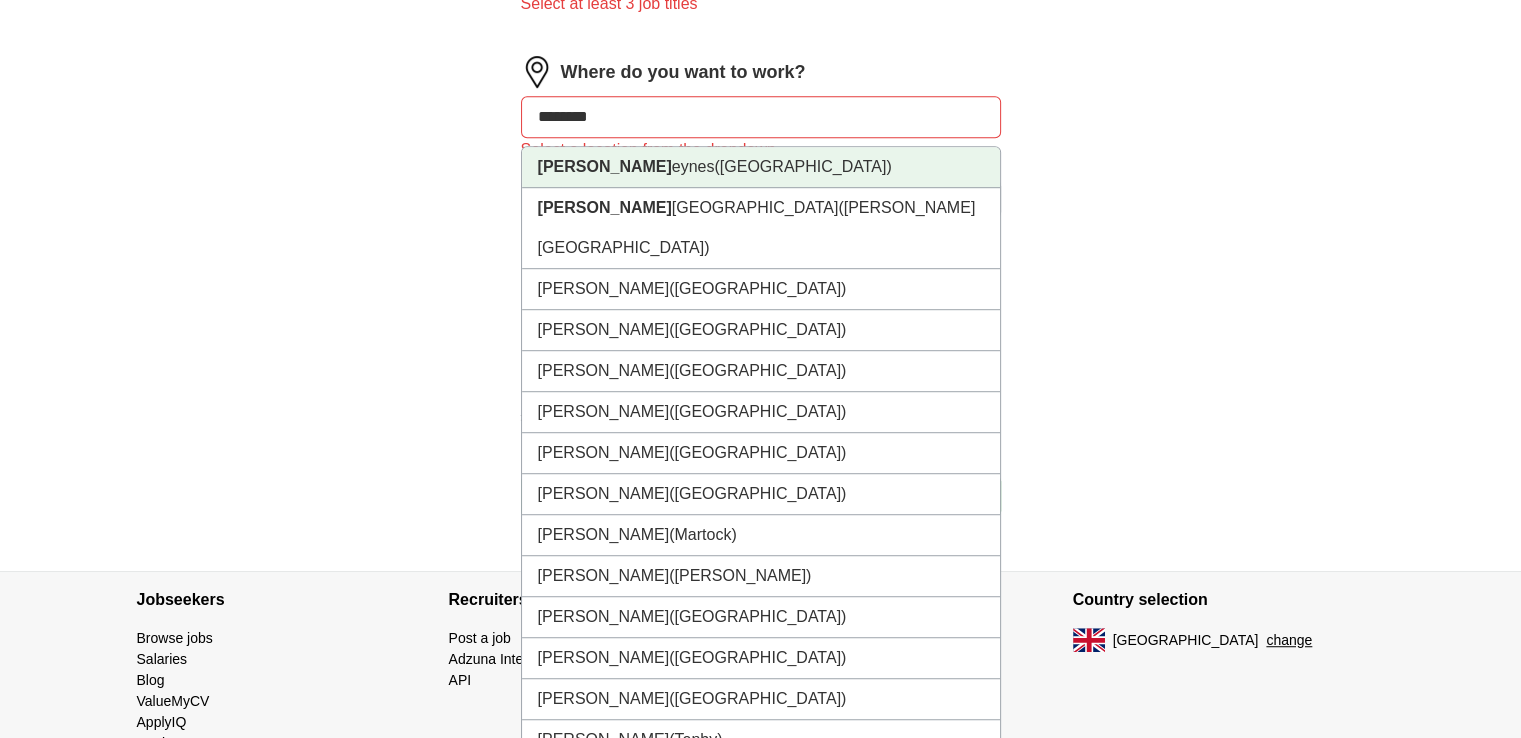 click on "([GEOGRAPHIC_DATA])" at bounding box center [802, 166] 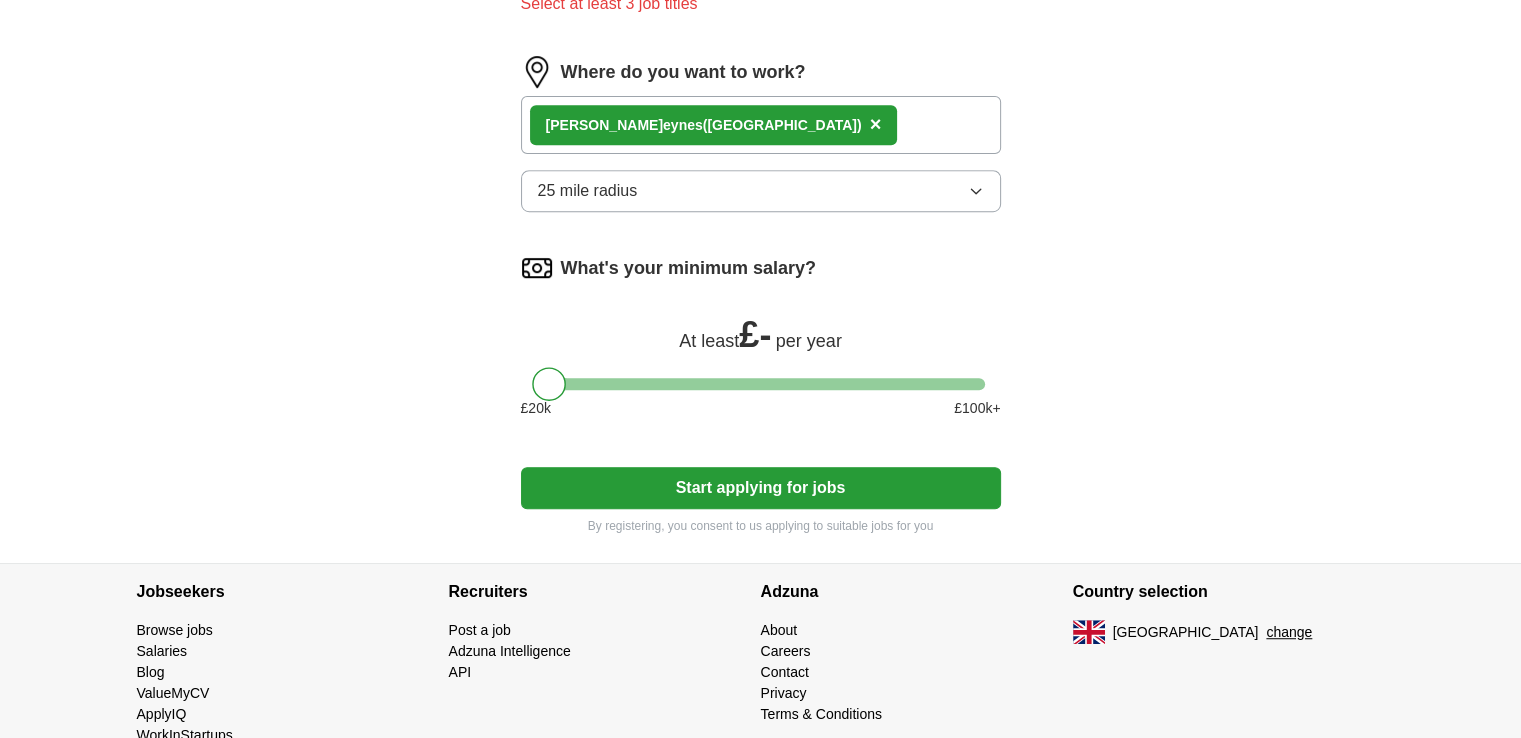 click on "25 mile radius" at bounding box center (588, 191) 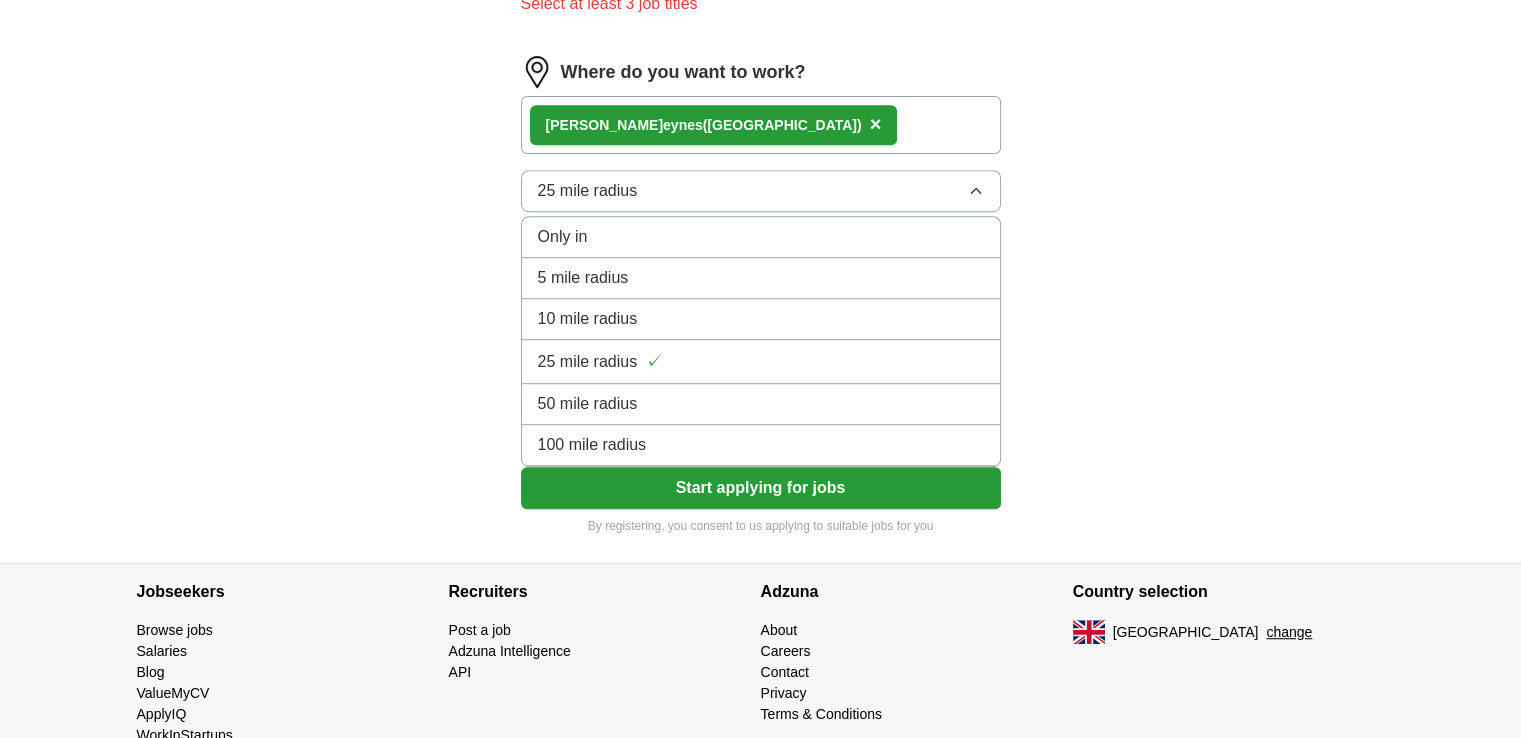 click on "50 mile radius" at bounding box center (588, 404) 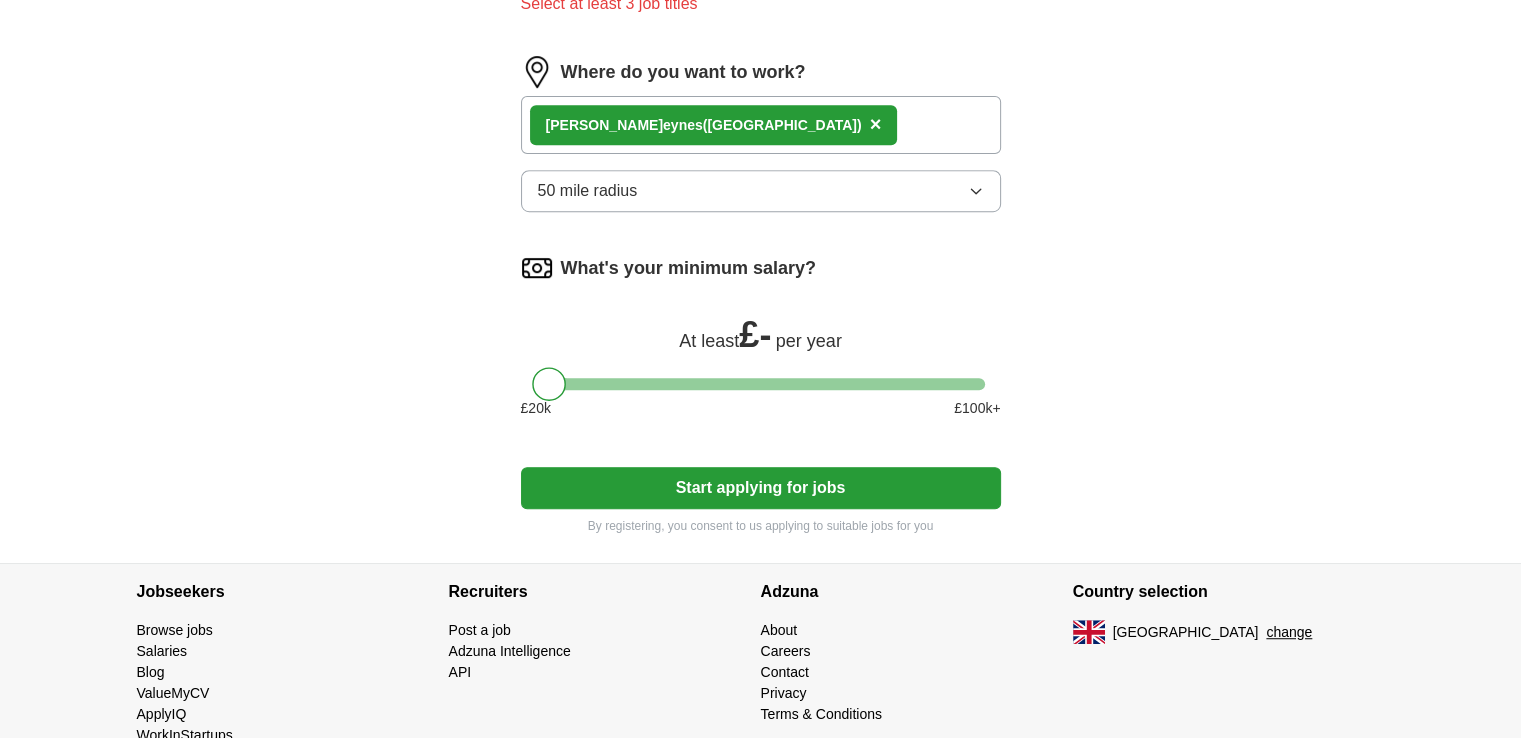 click on "ApplyIQ Let  ApplyIQ  do the hard work of searching and applying for jobs. Just tell us what you're looking for, and we'll do the rest. Select a CV Resume - Audit Senior.pdf [DATE] 15:04 Upload a different  CV By uploading your  CV  you agree to our   T&Cs   and   Privacy Notice . First Name ******** Last Name ****** What job are you looking for? Enter or select a minimum of 3 job titles (4-8 recommended) Audit Senior ✓ × Compliance Manager + Financial Risk Consultant + Internal Audit Senior + Audit Supervisor ✓ × Financial Controls Analyst + Audit Manager + Financial Compliance Officer + Senior Auditor + Risk Management Consultant + Project Manager + Select all Select at least 3 job titles Where do you want to work? [PERSON_NAME]  ([GEOGRAPHIC_DATA]) × 50 mile radius What's your minimum salary? At least  £ -   per year £ 20 k £ 100 k+ Start applying for jobs By registering, you consent to us applying to suitable jobs for you" at bounding box center (761, -259) 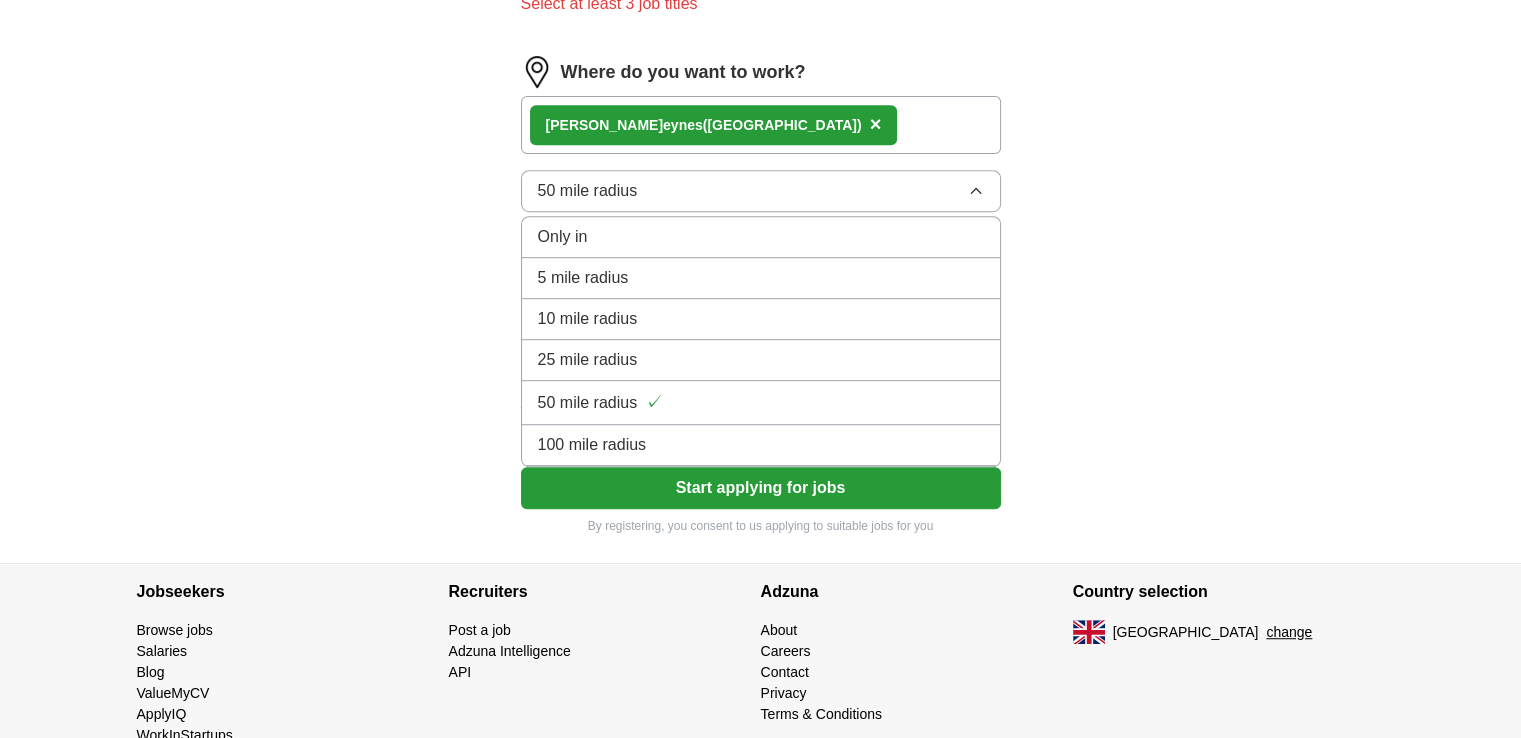 click on "100 mile radius" at bounding box center (592, 445) 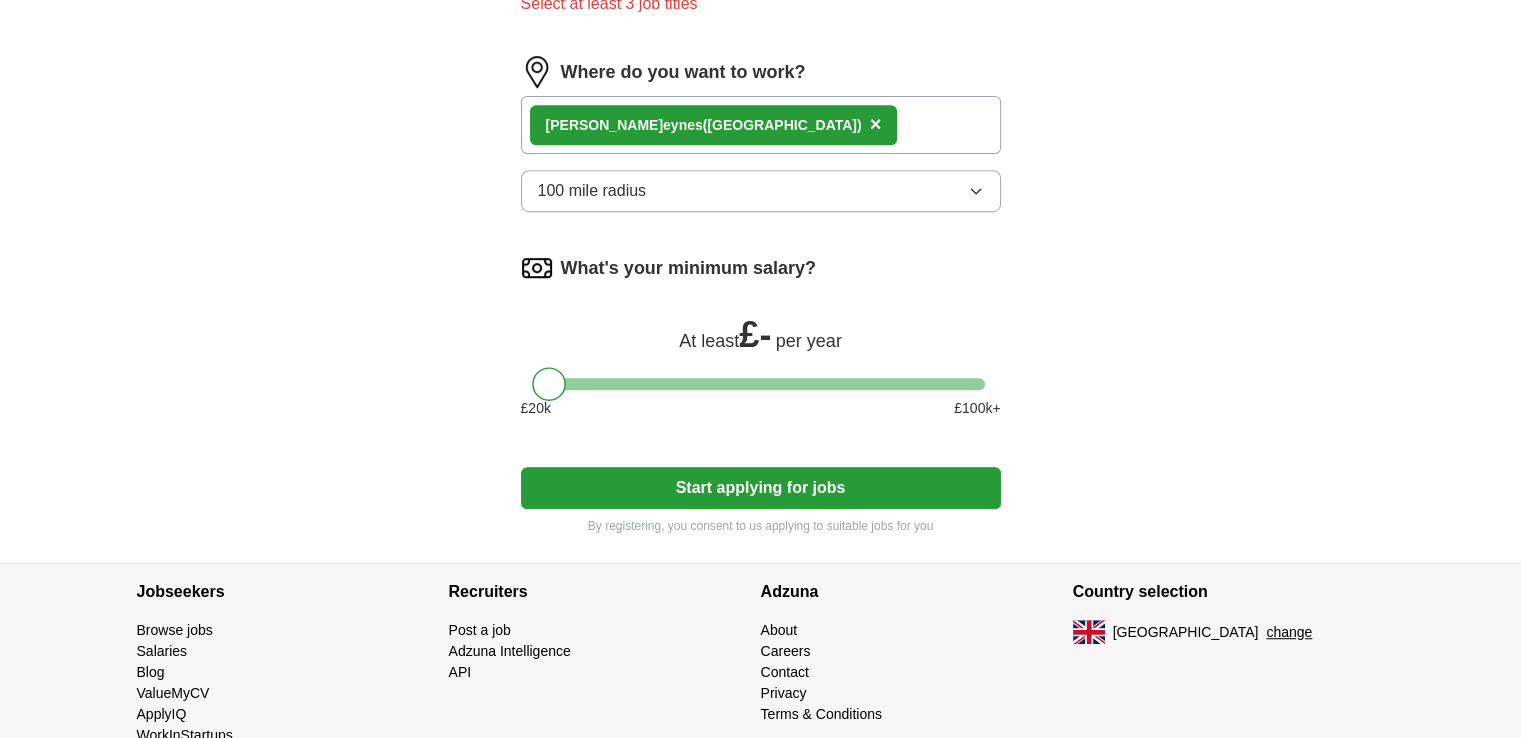 click on "Start applying for jobs" at bounding box center [761, 488] 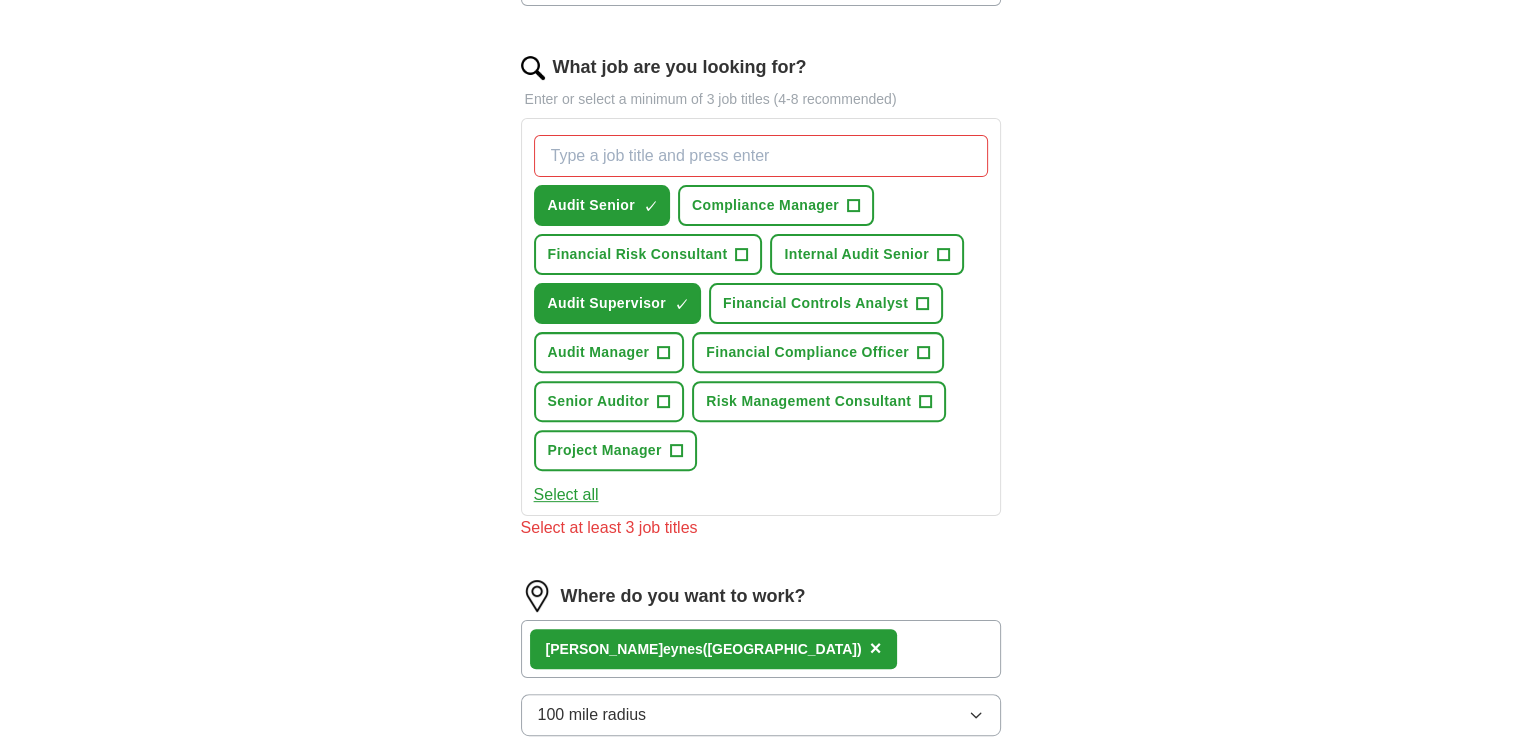 scroll, scrollTop: 599, scrollLeft: 0, axis: vertical 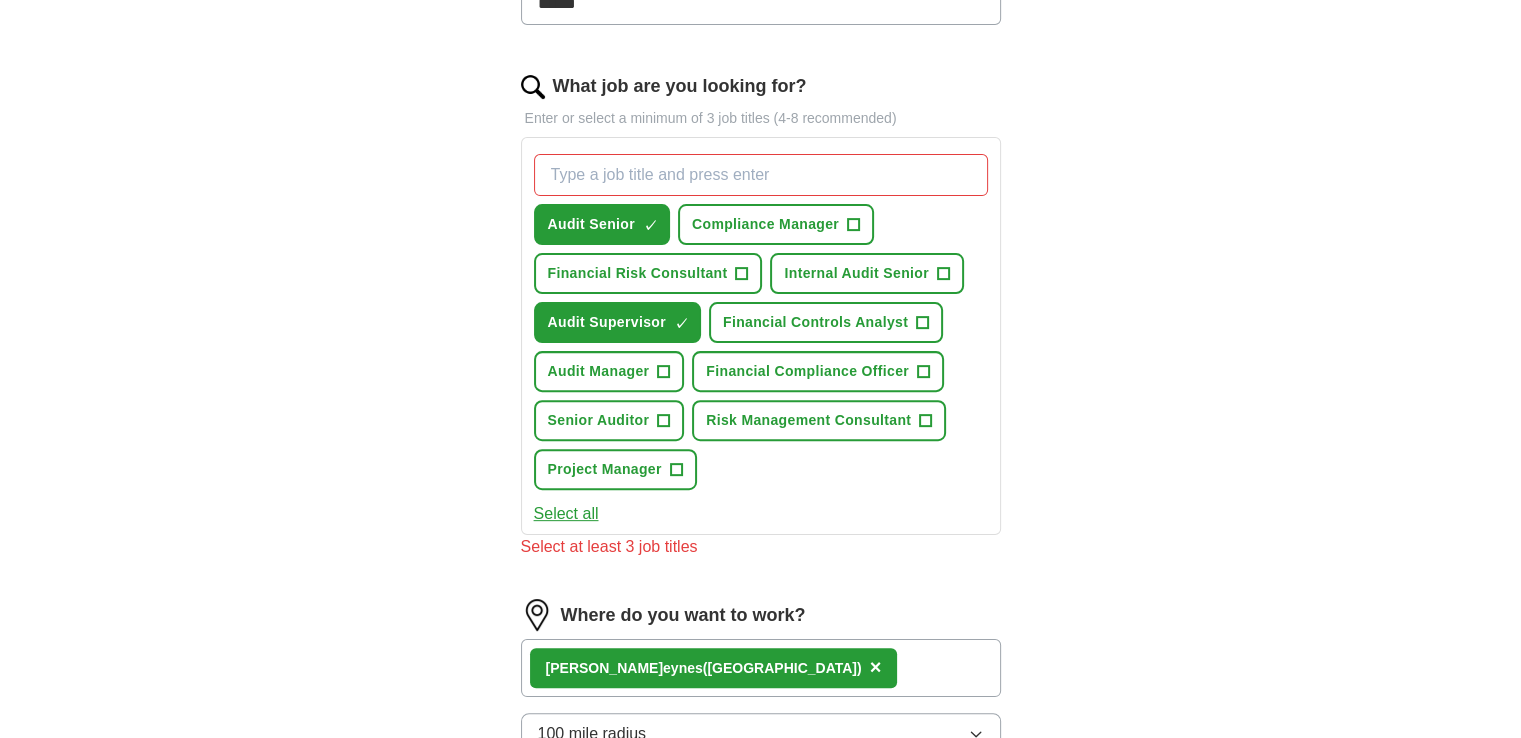 click on "What job are you looking for?" at bounding box center [761, 175] 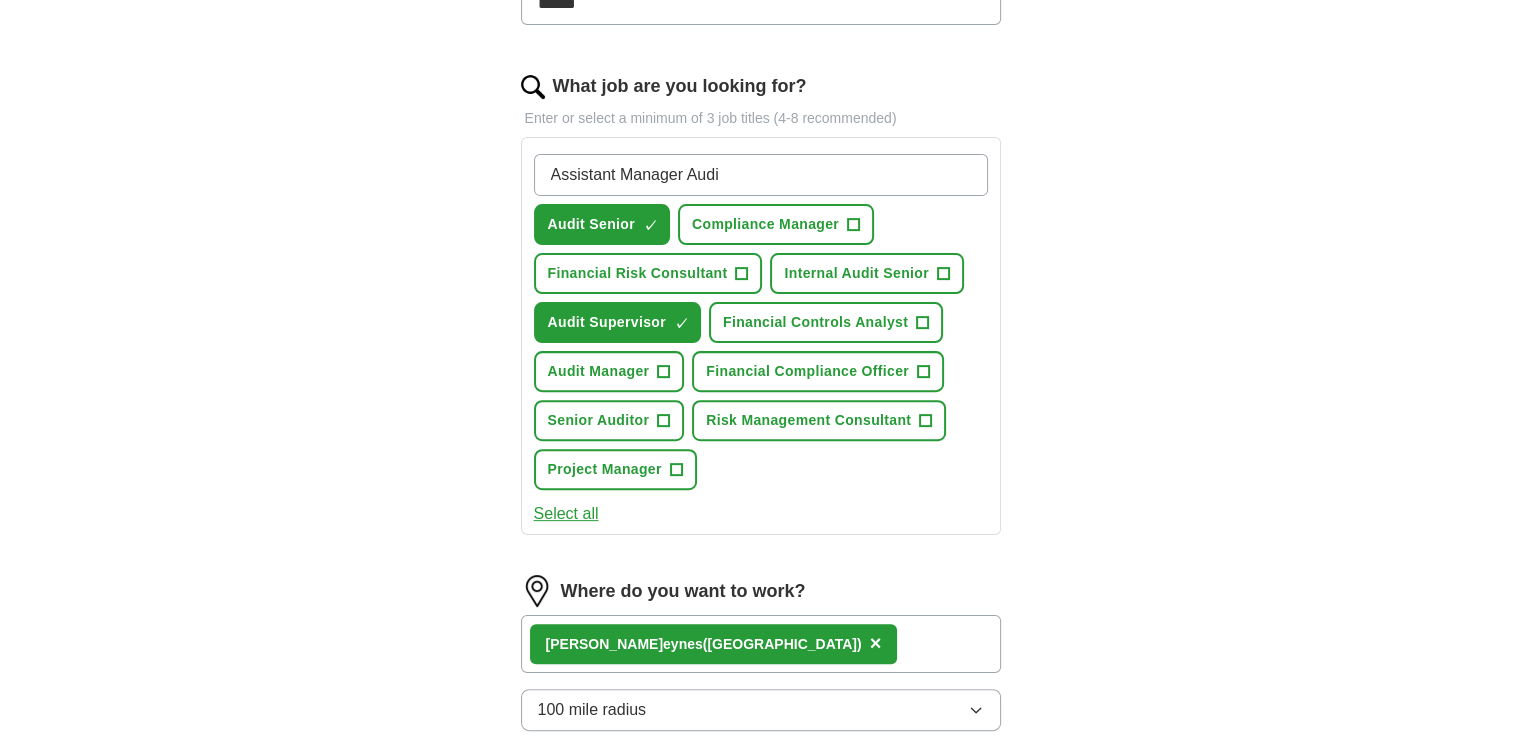 type on "Assistant Manager Audit" 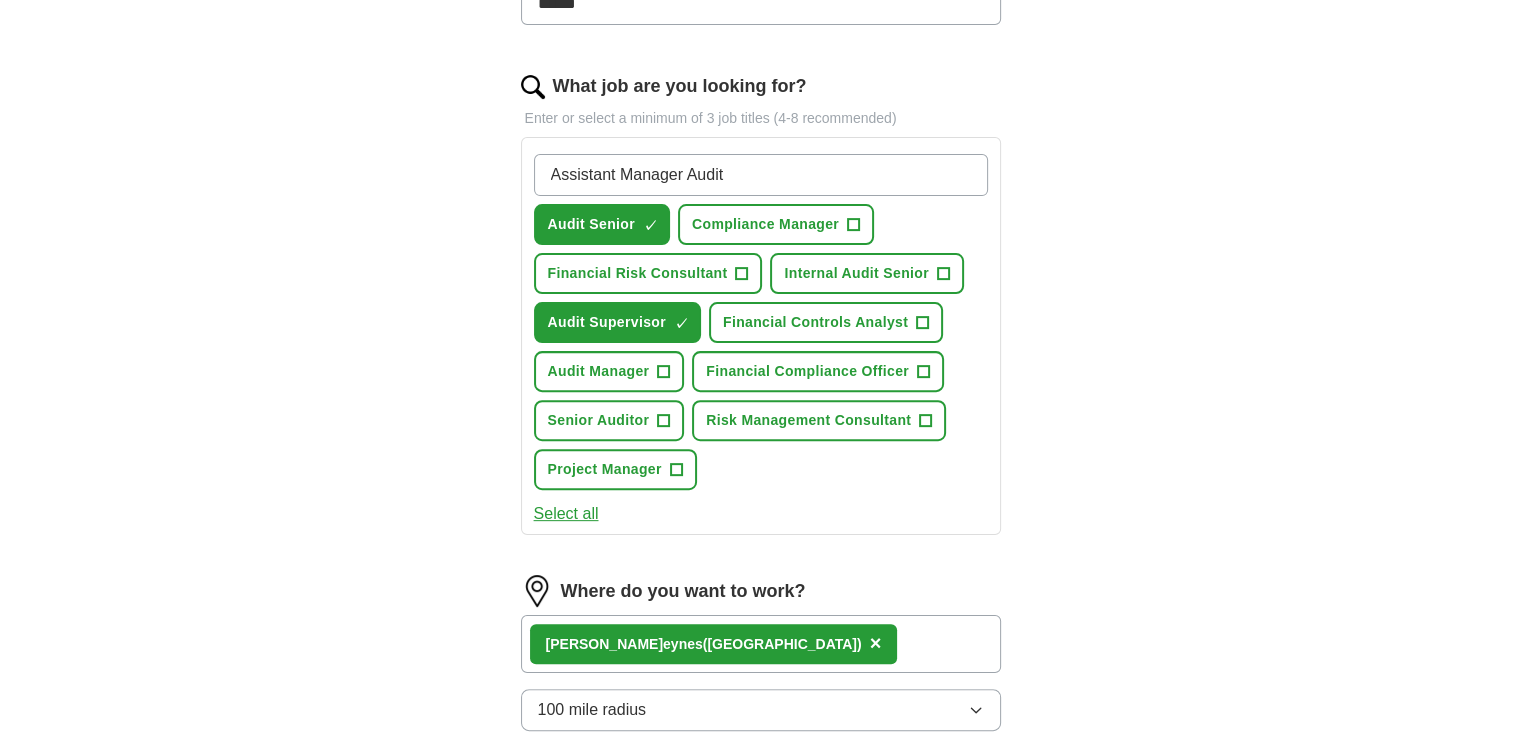type 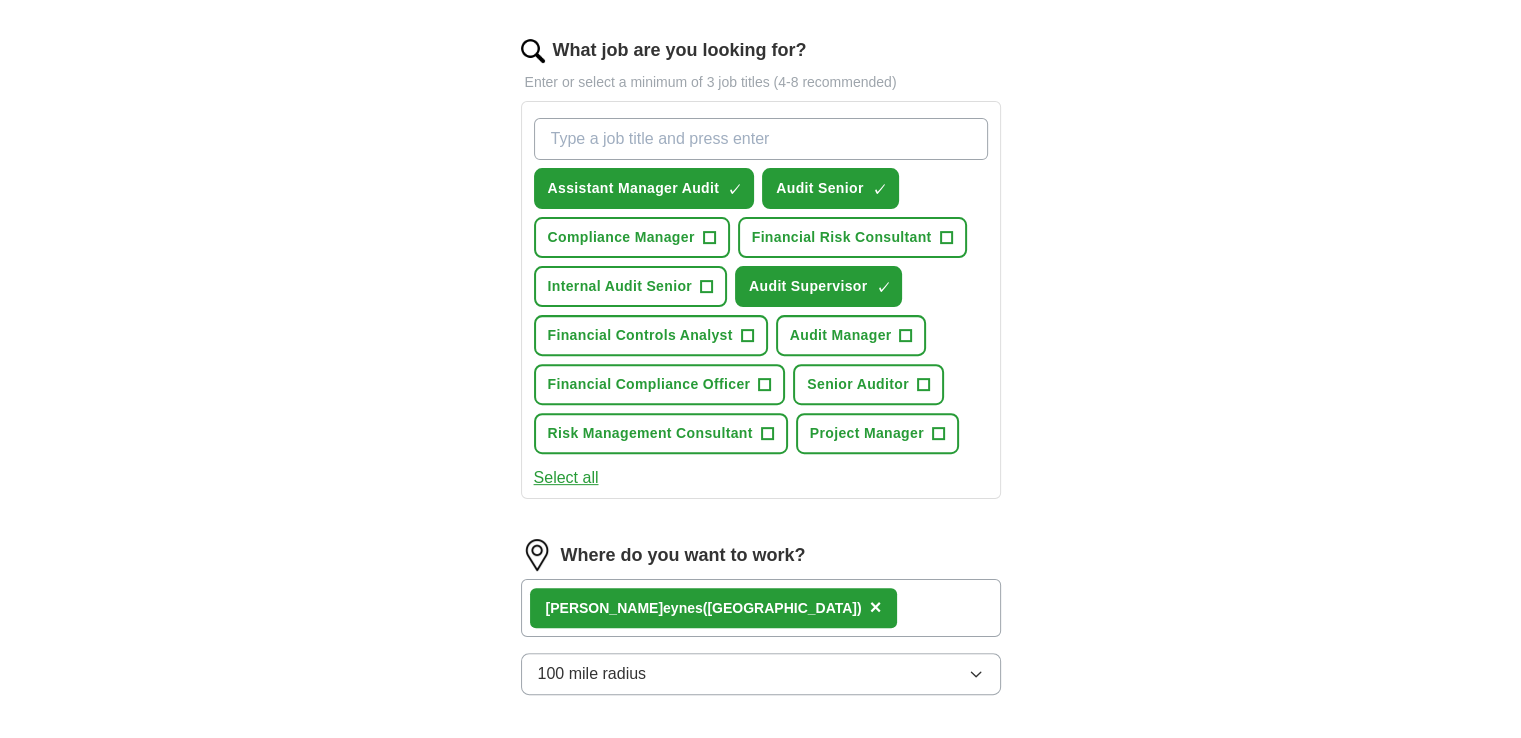 scroll, scrollTop: 637, scrollLeft: 0, axis: vertical 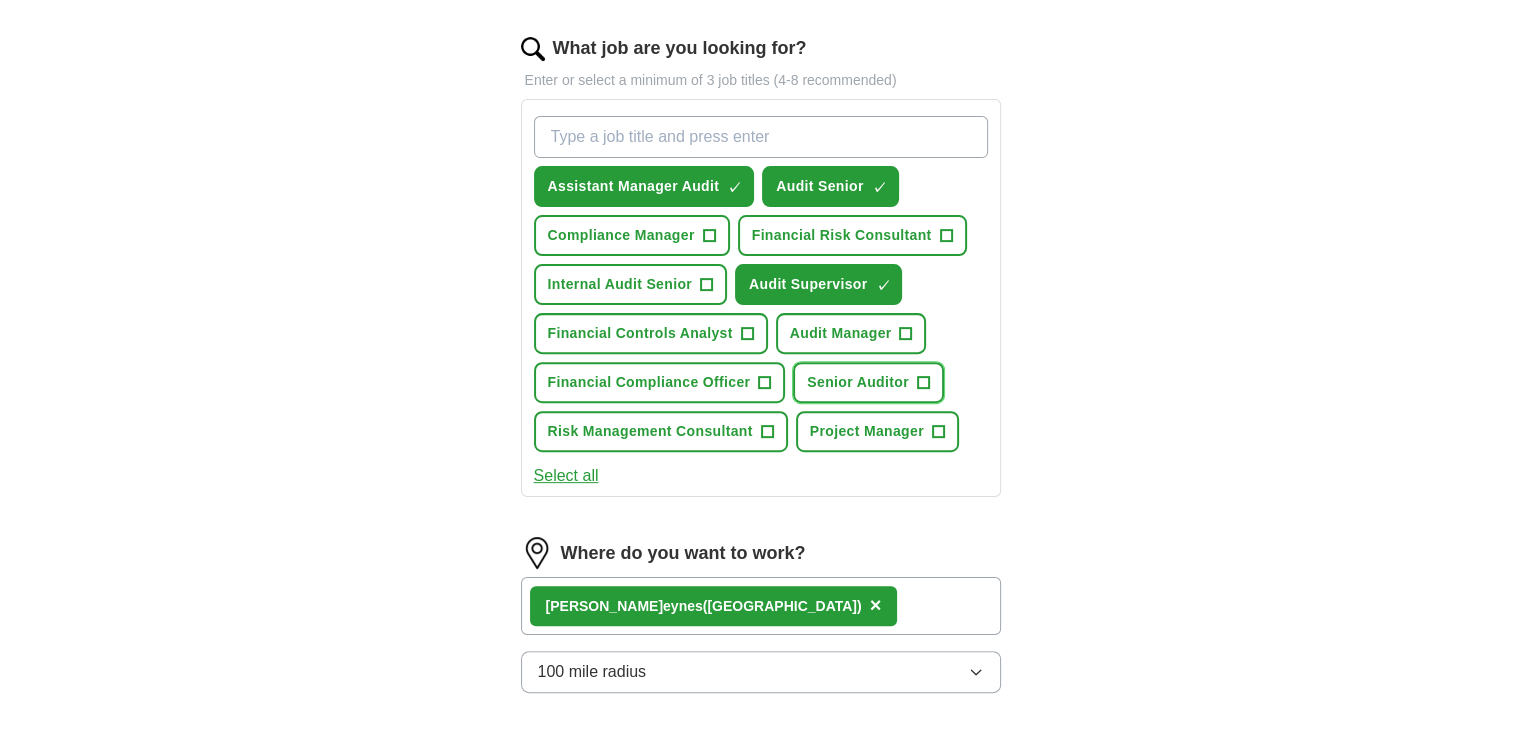 click on "+" at bounding box center (923, 383) 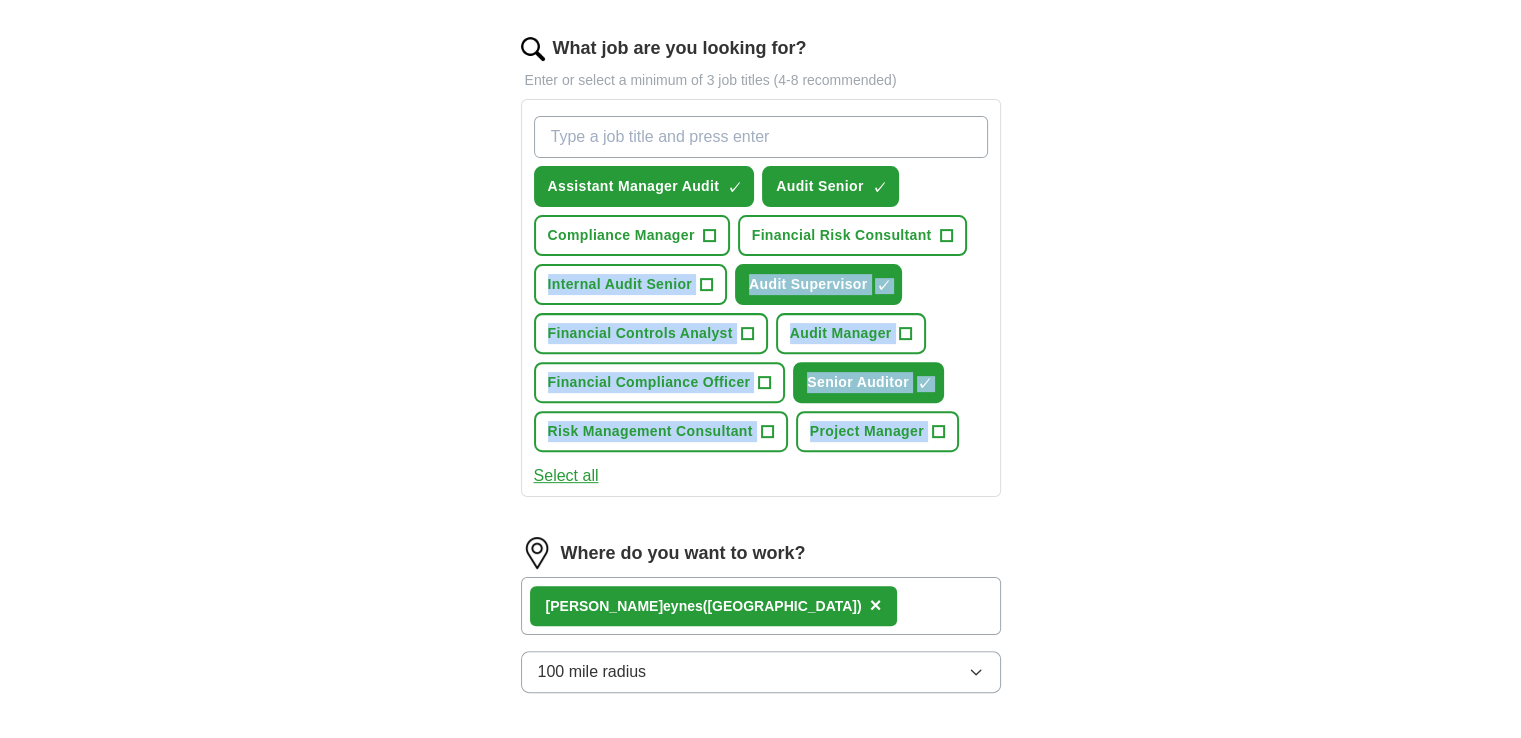 drag, startPoint x: 1492, startPoint y: 349, endPoint x: 1534, endPoint y: 437, distance: 97.50897 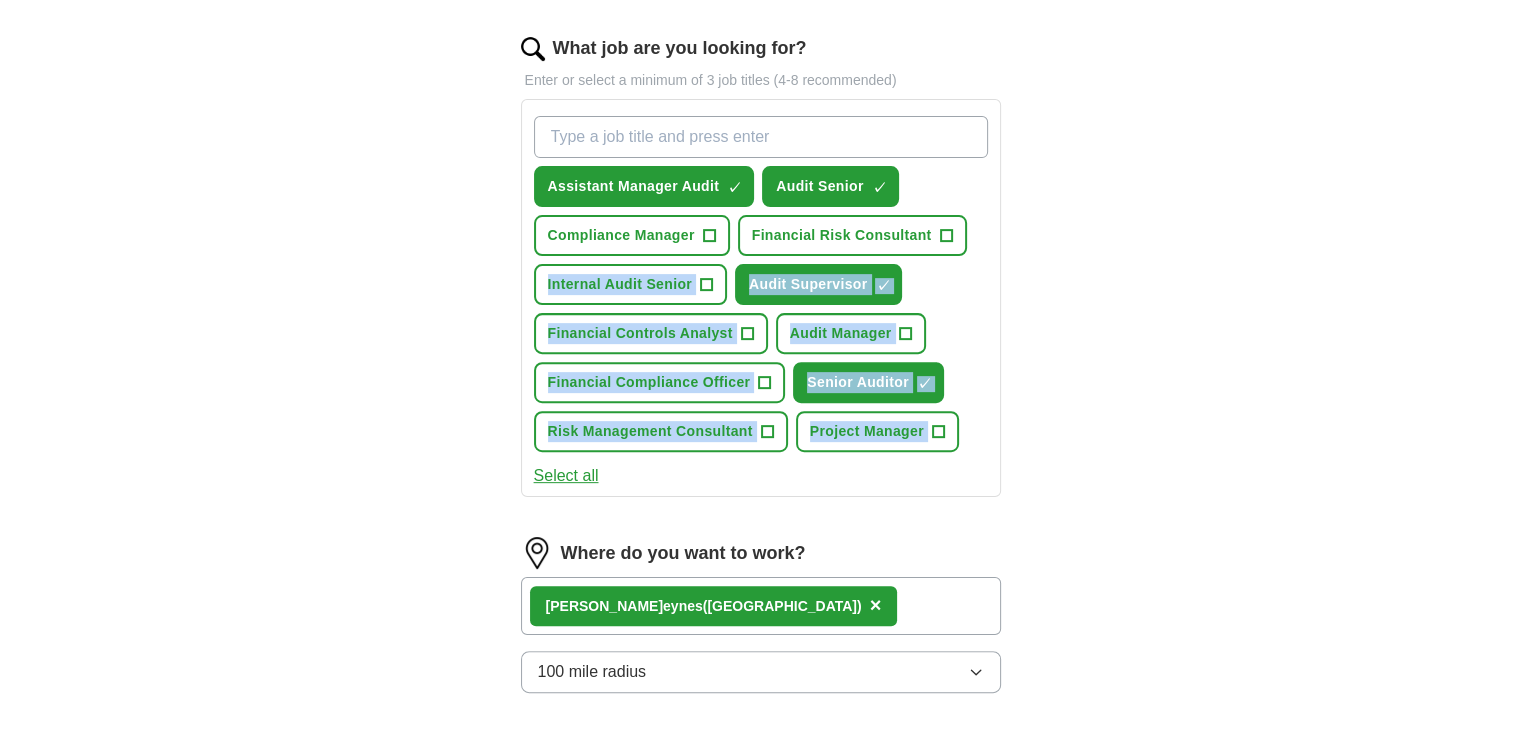 click on "ApplyIQ Let  ApplyIQ  do the hard work of searching and applying for jobs. Just tell us what you're looking for, and we'll do the rest. Select a CV Resume - Audit Senior.pdf [DATE] 15:04 Upload a different  CV By uploading your  CV  you agree to our   T&Cs   and   Privacy Notice . First Name ******** Last Name ****** What job are you looking for? Enter or select a minimum of 3 job titles (4-8 recommended) Assistant Manager Audit ✓ × Audit Senior ✓ × Compliance Manager + Financial Risk Consultant + Internal Audit Senior + Audit Supervisor ✓ × Financial Controls Analyst + Audit Manager + Financial Compliance Officer + Senior Auditor ✓ × Risk Management Consultant + Project Manager + Select all Where do you want to work? [PERSON_NAME]  ([GEOGRAPHIC_DATA]) × 100 mile radius What's your minimum salary? At least  £ -   per year £ 20 k £ 100 k+ Set a minimum salary Please correct the following errors: Set a minimum salary Start applying for jobs" at bounding box center (761, 295) 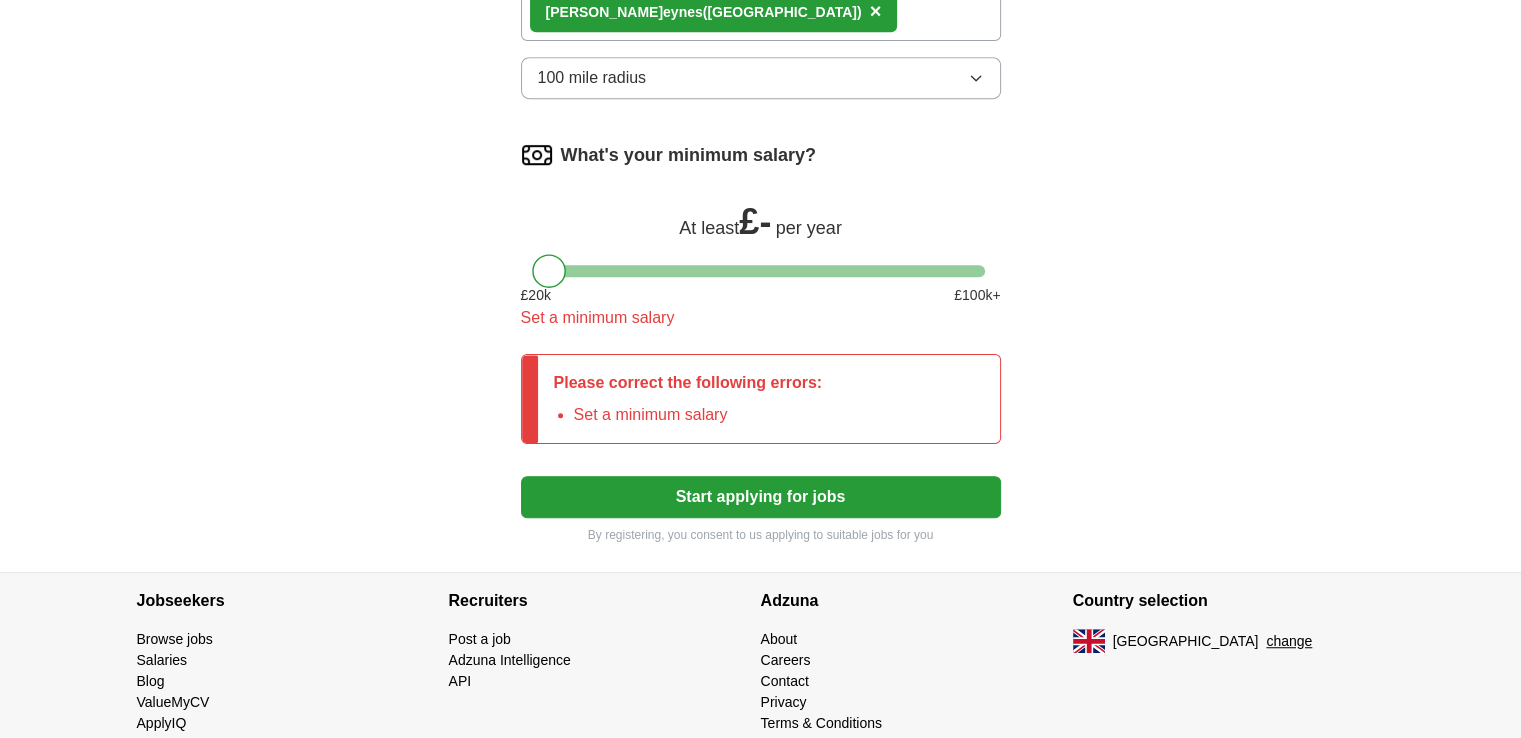 scroll, scrollTop: 1247, scrollLeft: 0, axis: vertical 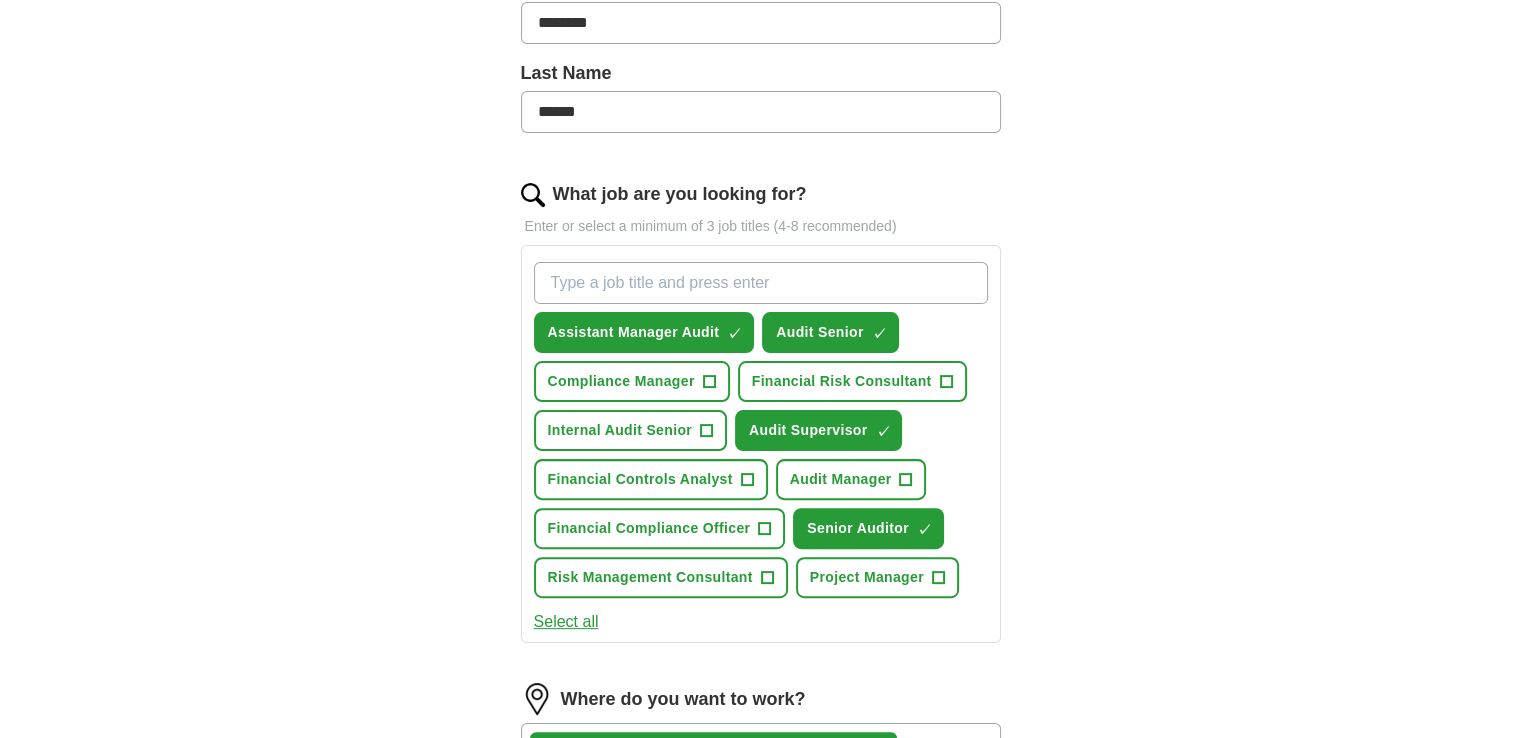 click on "ApplyIQ Let  ApplyIQ  do the hard work of searching and applying for jobs. Just tell us what you're looking for, and we'll do the rest. Select a CV Resume - Audit Senior.pdf [DATE] 15:04 Upload a different  CV By uploading your  CV  you agree to our   T&Cs   and   Privacy Notice . First Name ******** Last Name ****** What job are you looking for? Enter or select a minimum of 3 job titles (4-8 recommended) Assistant Manager Audit ✓ × Audit Senior ✓ × Compliance Manager + Financial Risk Consultant + Internal Audit Senior + Audit Supervisor ✓ × Financial Controls Analyst + Audit Manager + Financial Compliance Officer + Senior Auditor ✓ × Risk Management Consultant + Project Manager + Select all Where do you want to work? [PERSON_NAME]  ([GEOGRAPHIC_DATA]) × 100 mile radius What's your minimum salary? At least  £ -   per year £ 20 k £ 100 k+ Set a minimum salary Please correct the following errors: Set a minimum salary Start applying for jobs" at bounding box center (760, 441) 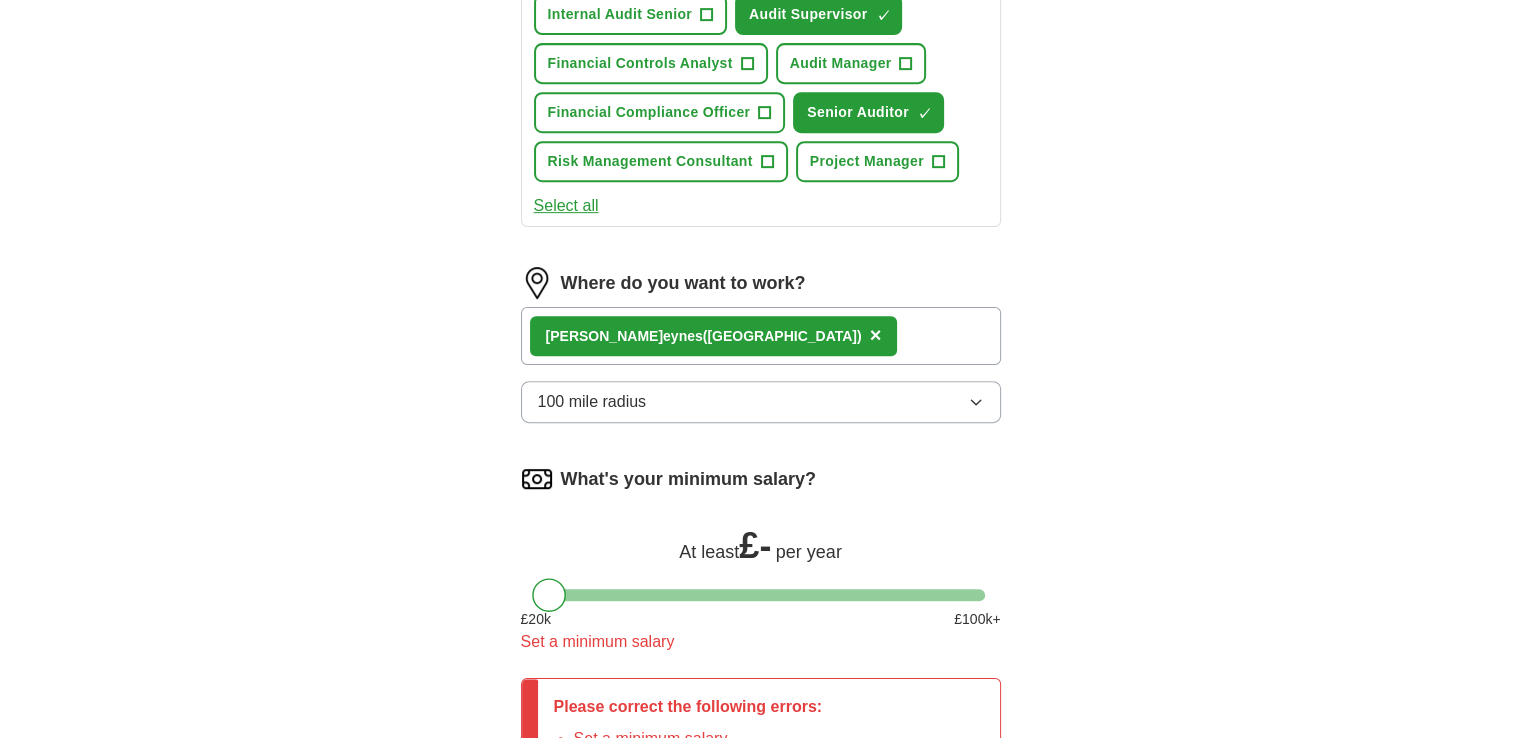 scroll, scrollTop: 916, scrollLeft: 0, axis: vertical 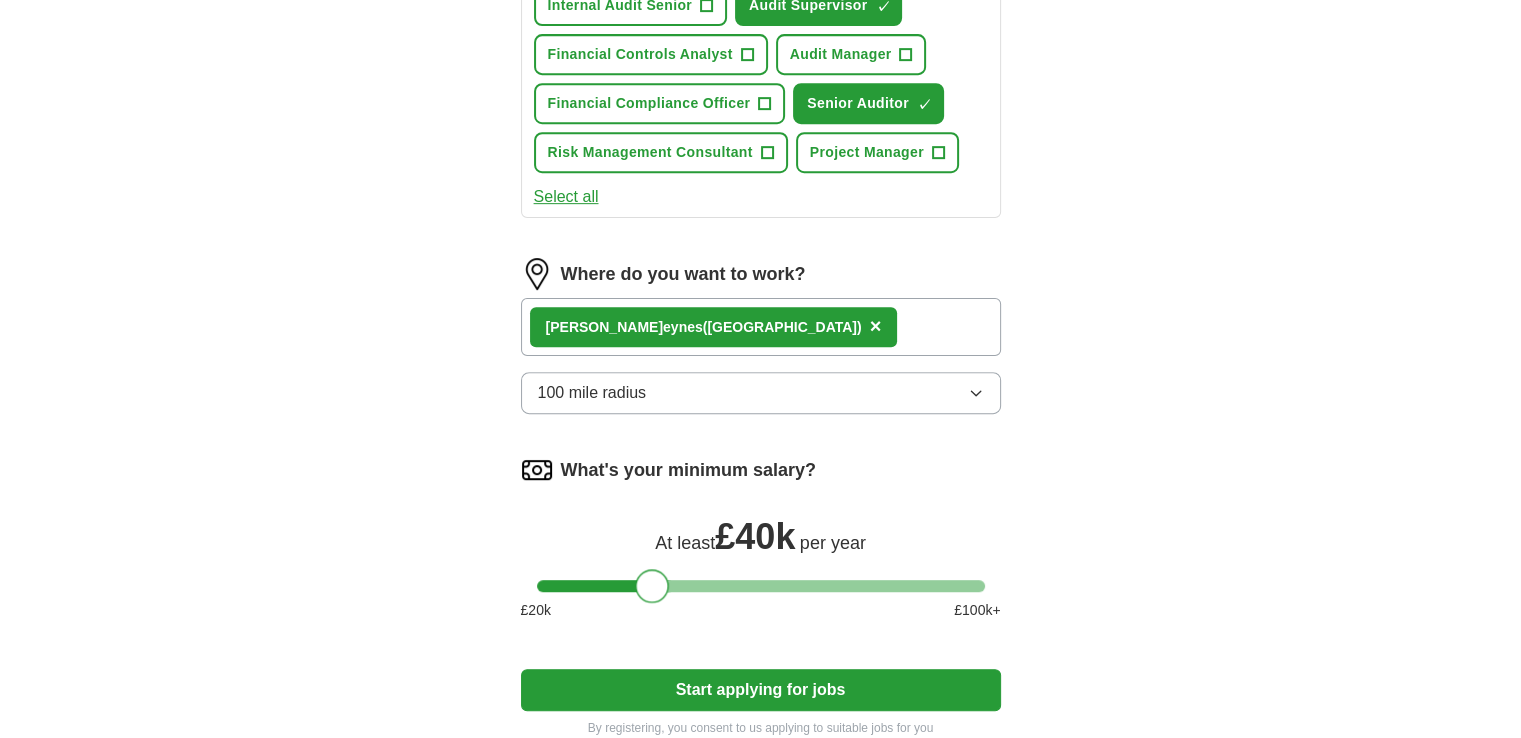 drag, startPoint x: 555, startPoint y: 569, endPoint x: 660, endPoint y: 579, distance: 105.47511 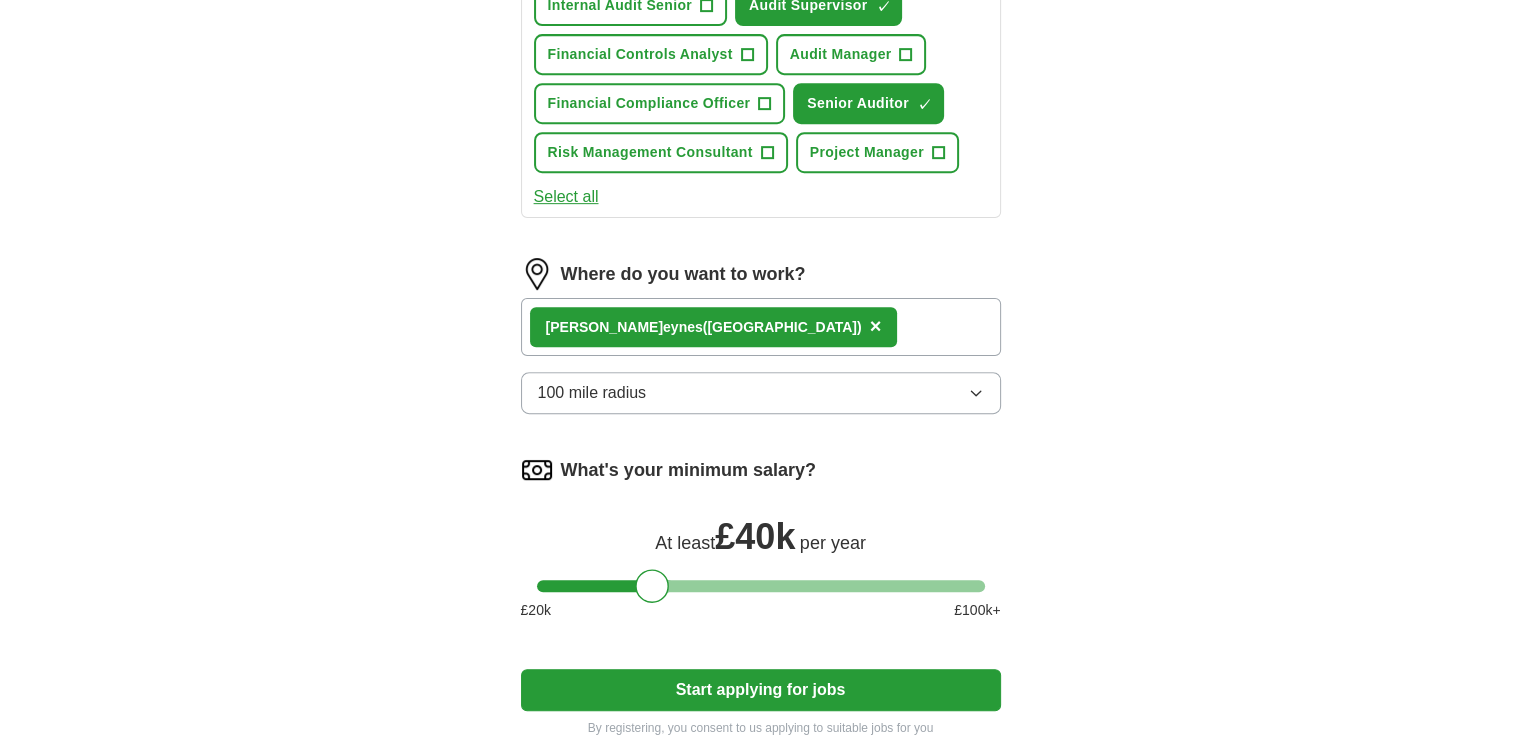 scroll, scrollTop: 1158, scrollLeft: 0, axis: vertical 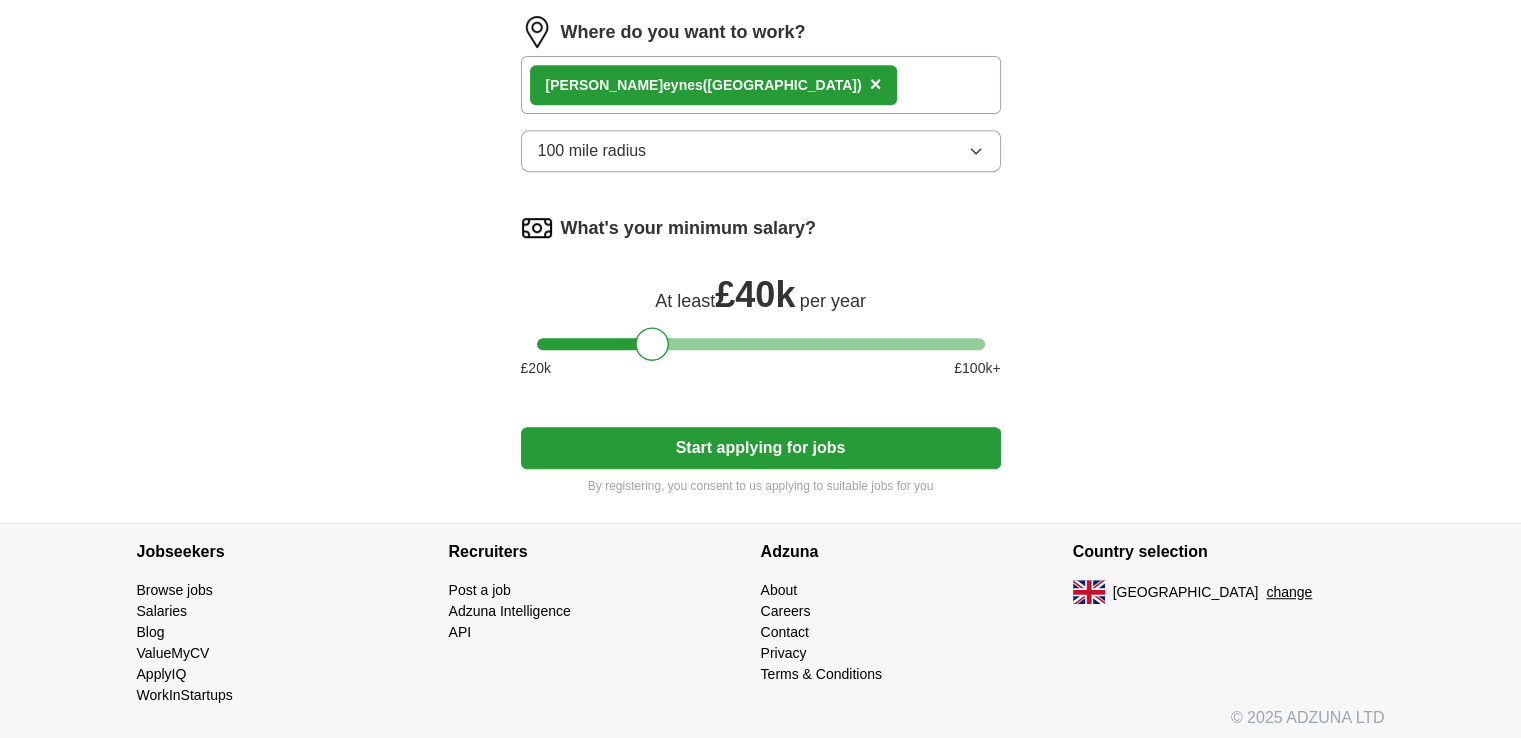 click on "Start applying for jobs" at bounding box center [761, 448] 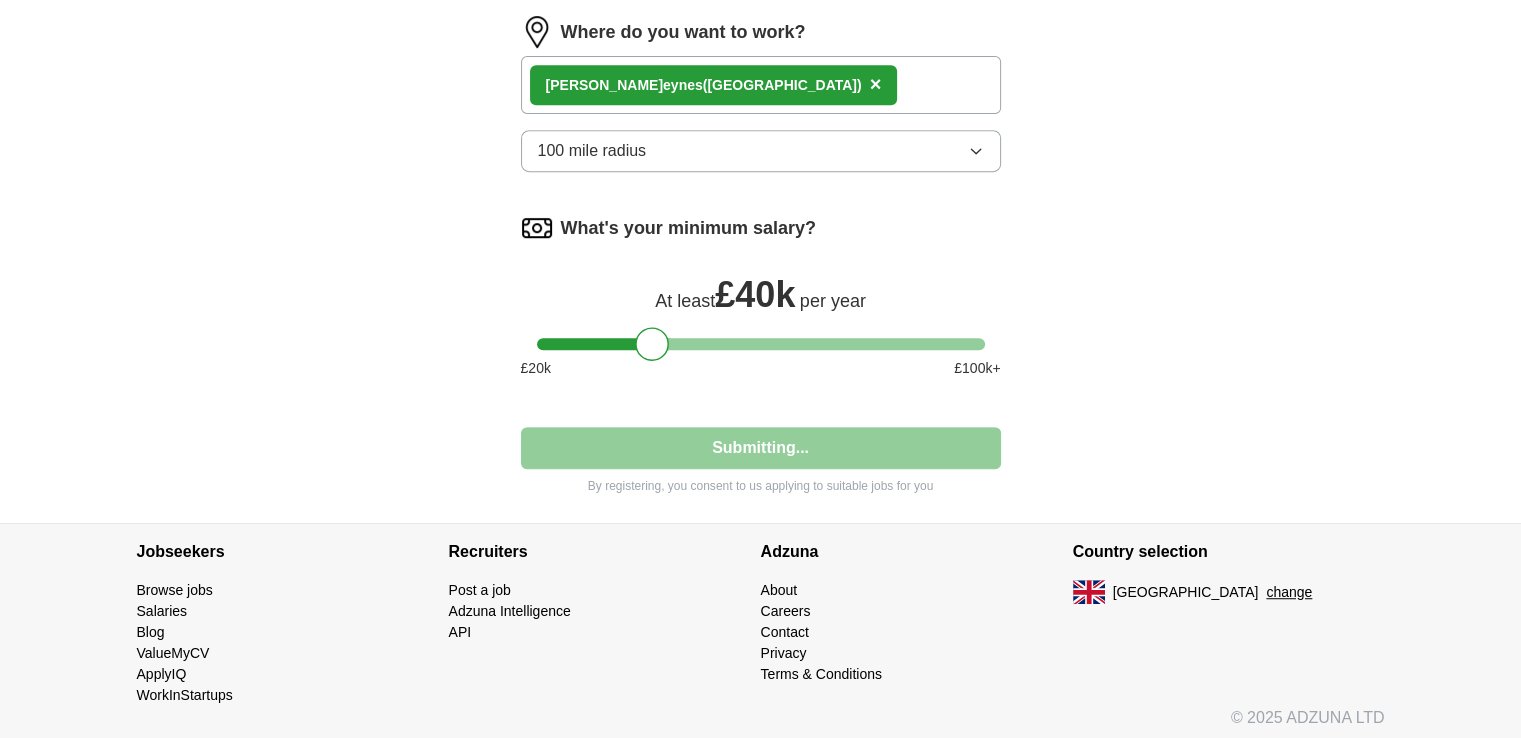 select on "**" 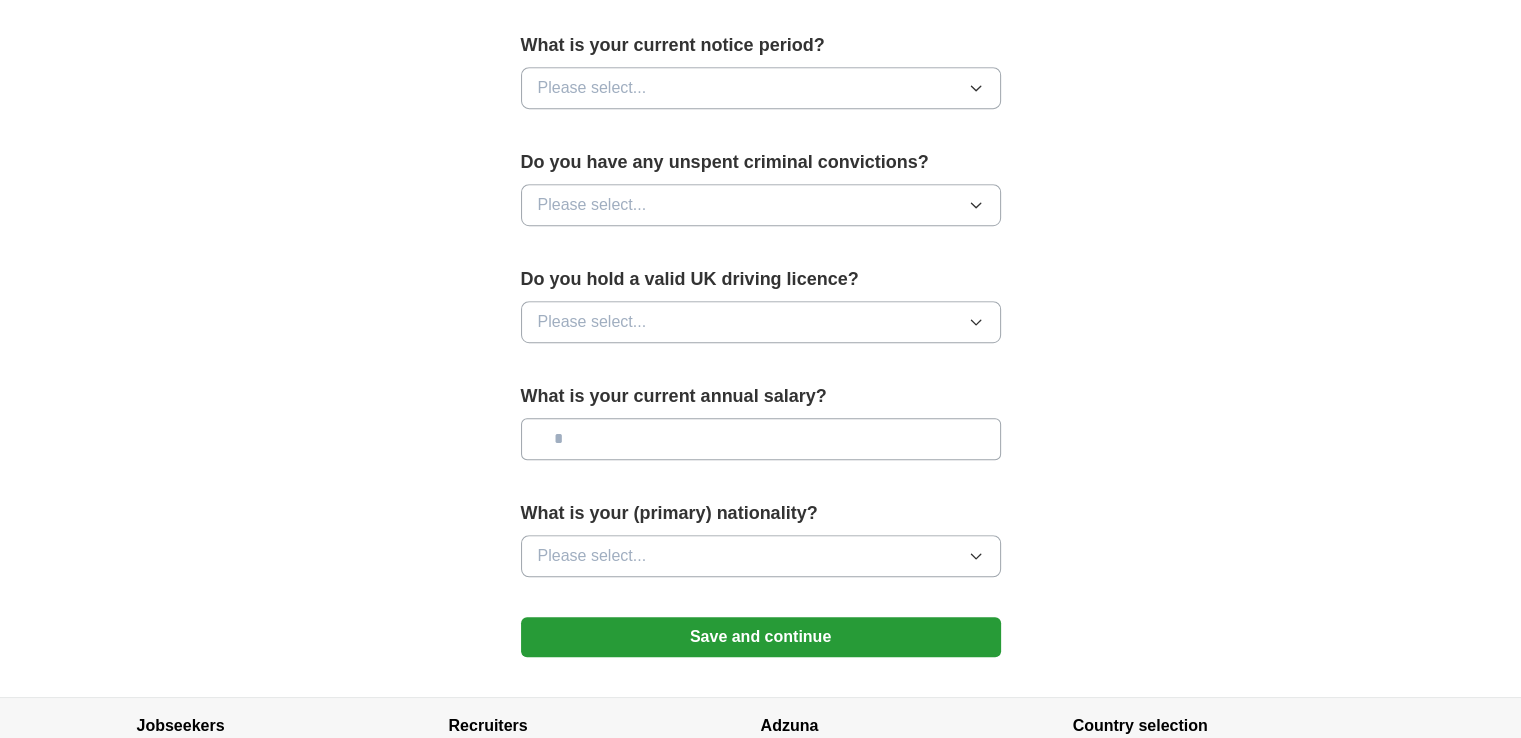 scroll, scrollTop: 0, scrollLeft: 0, axis: both 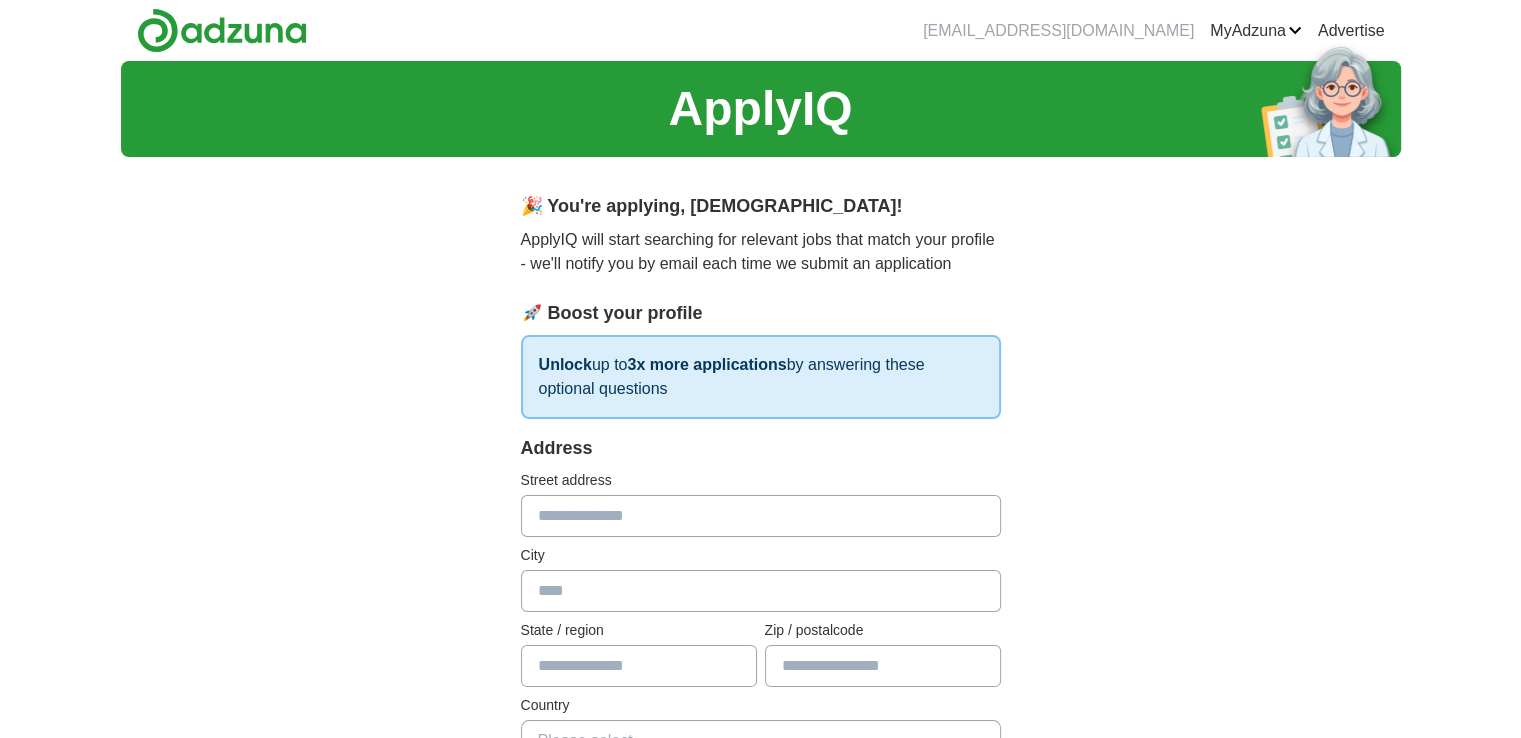 click at bounding box center [761, 516] 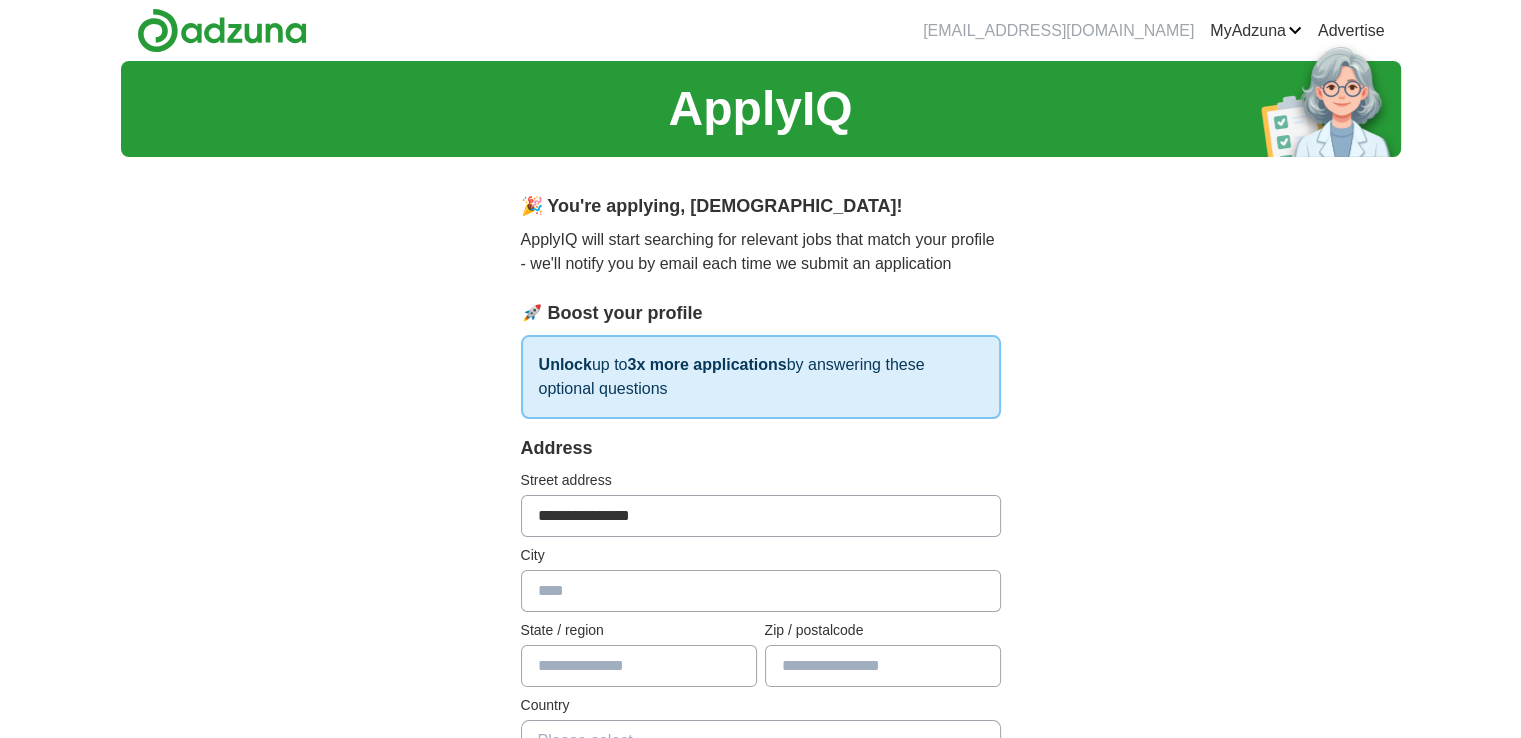 type on "********" 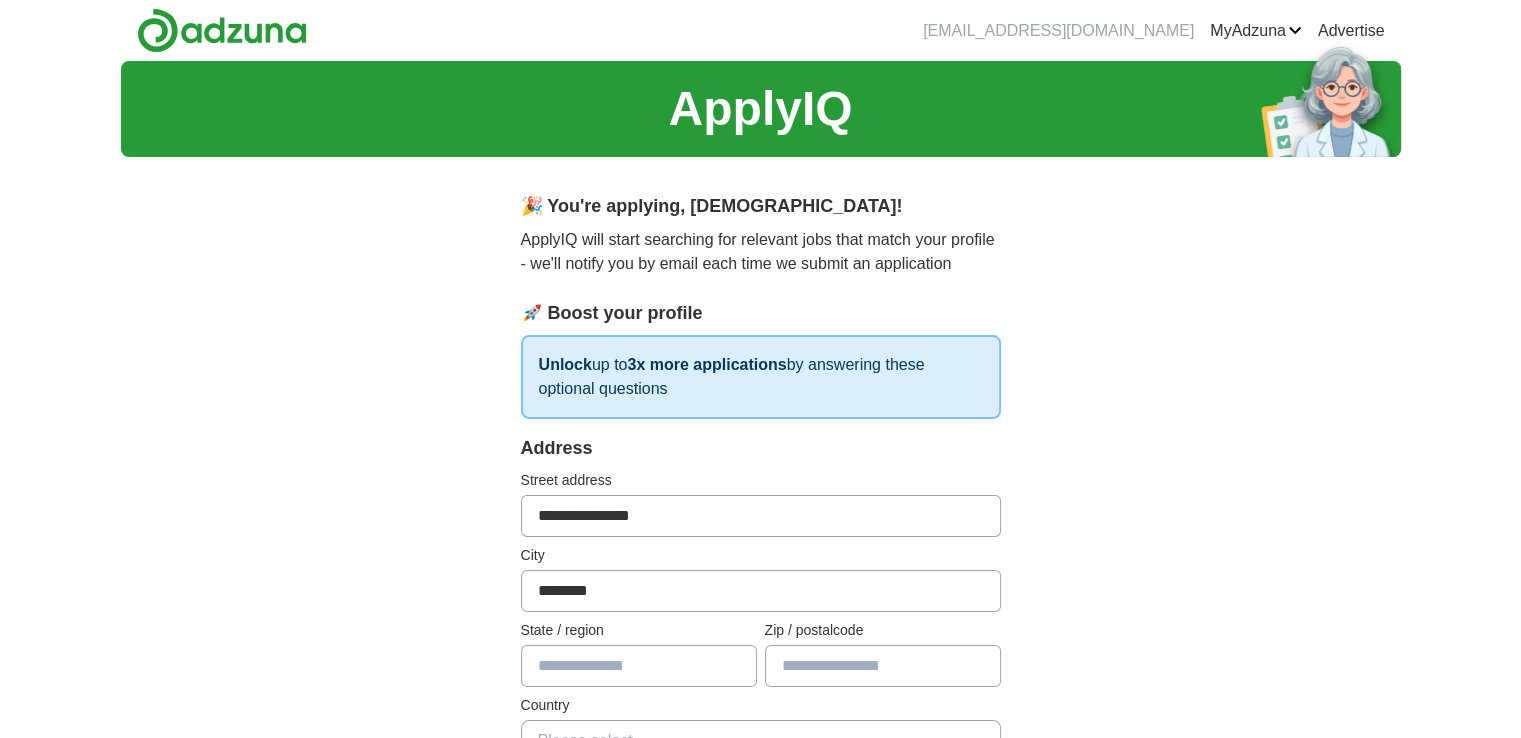 type on "**********" 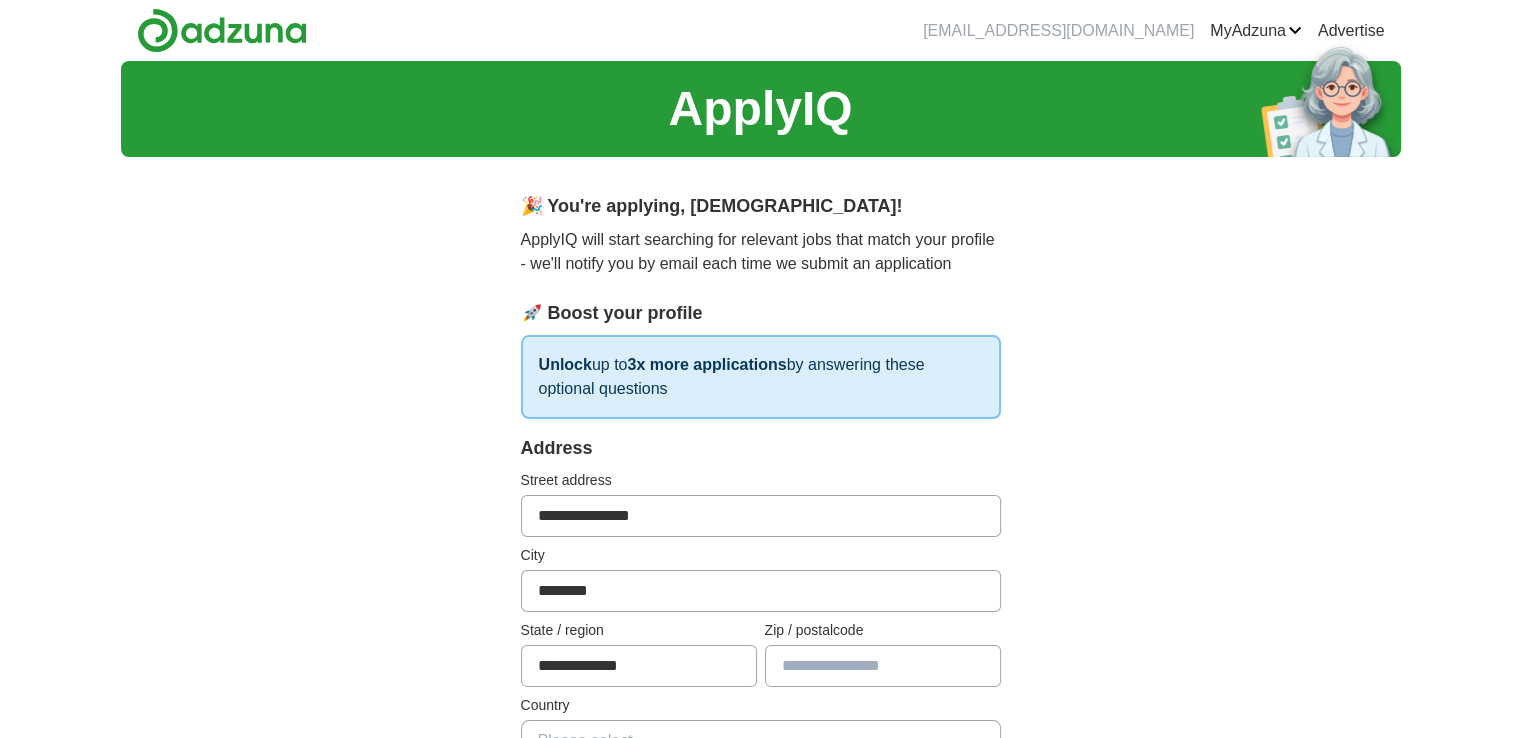 type on "*******" 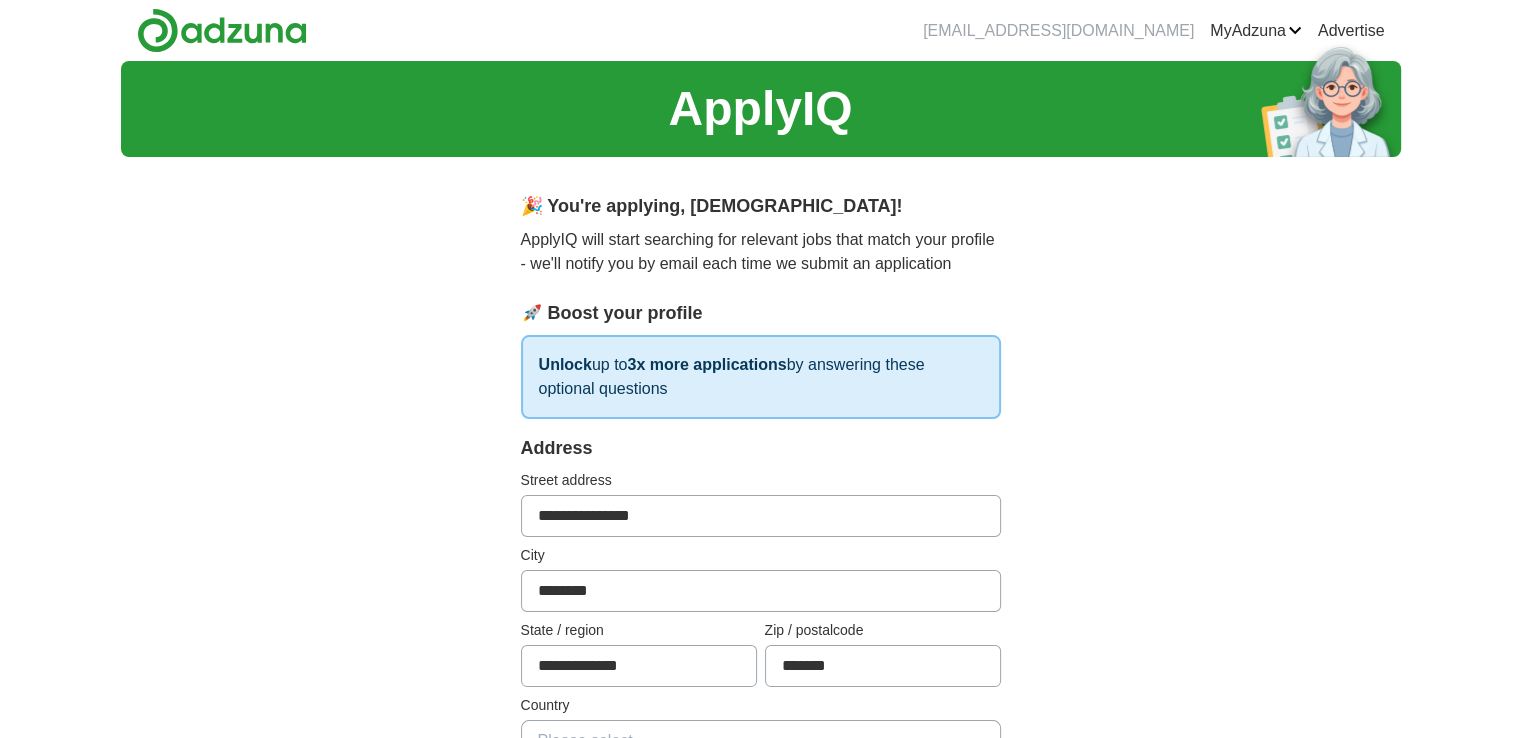 click on "**********" at bounding box center (761, 958) 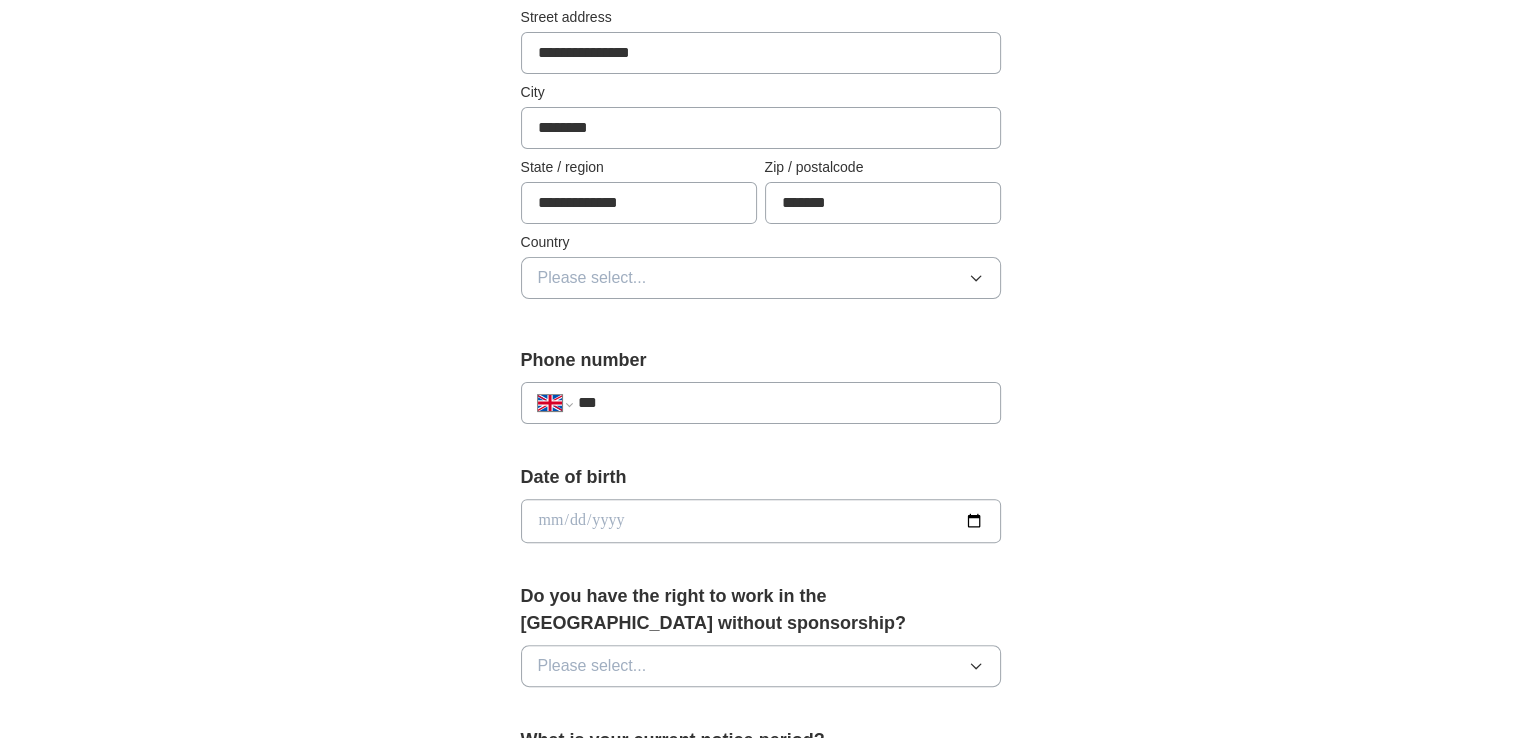 scroll, scrollTop: 465, scrollLeft: 0, axis: vertical 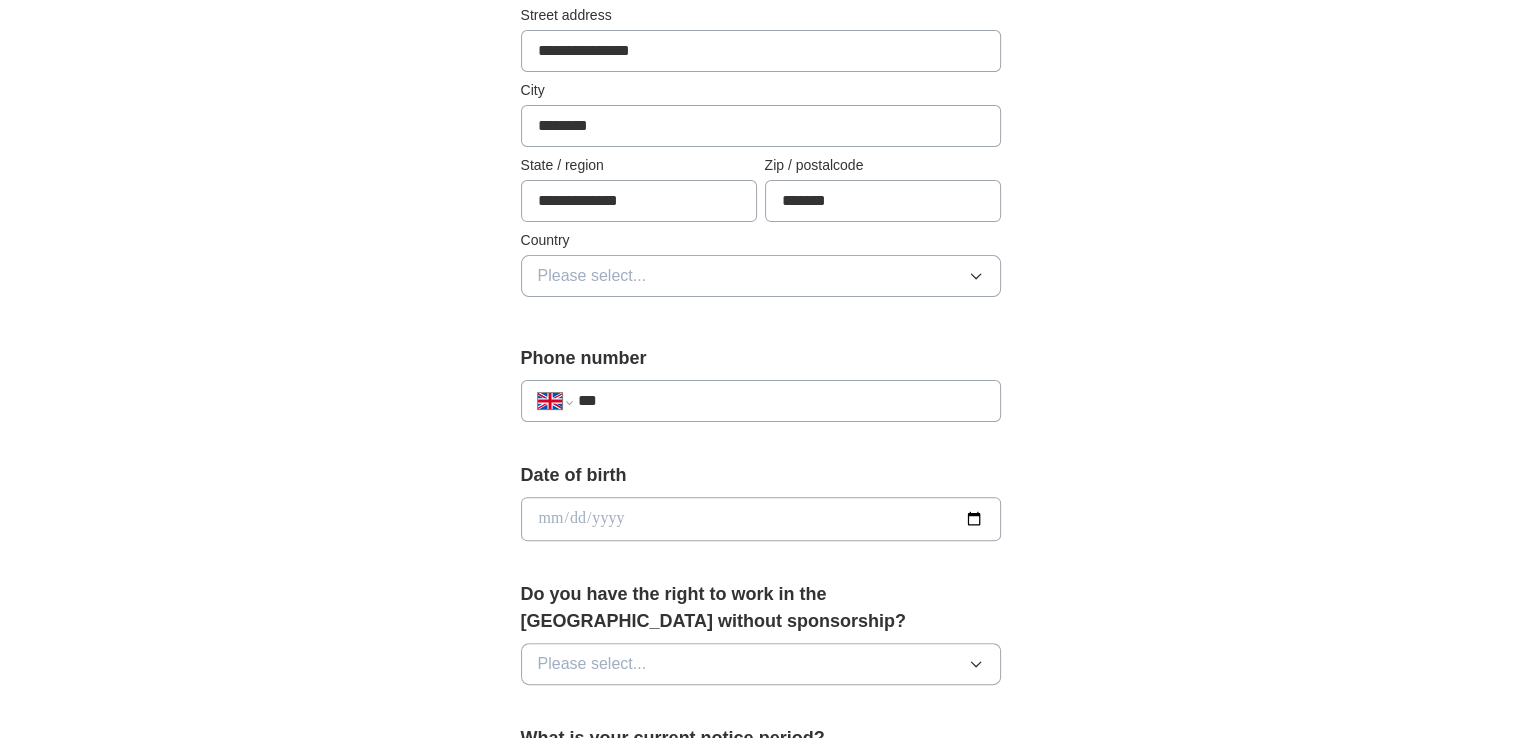 click on "Please select..." at bounding box center [761, 276] 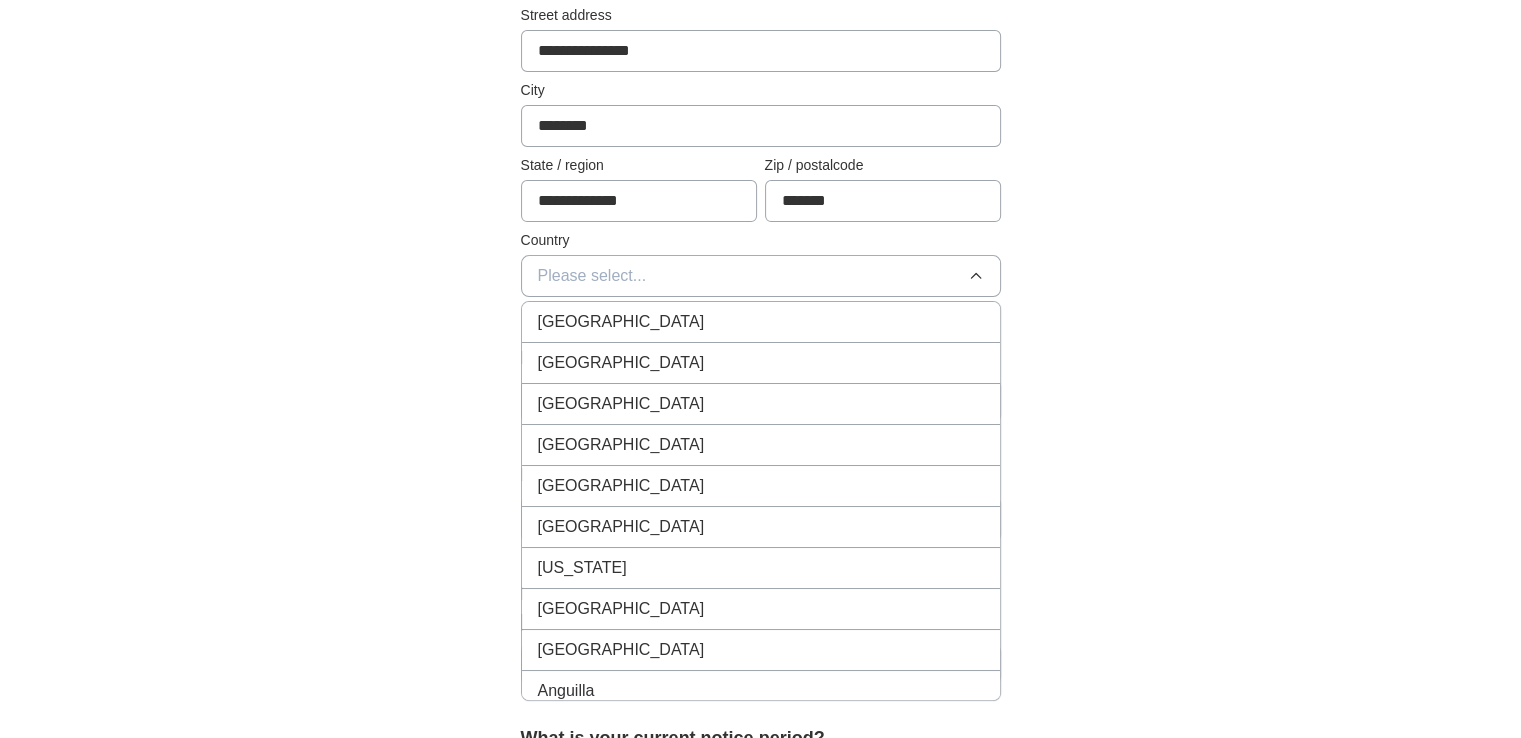 click on "[GEOGRAPHIC_DATA]" at bounding box center (761, 322) 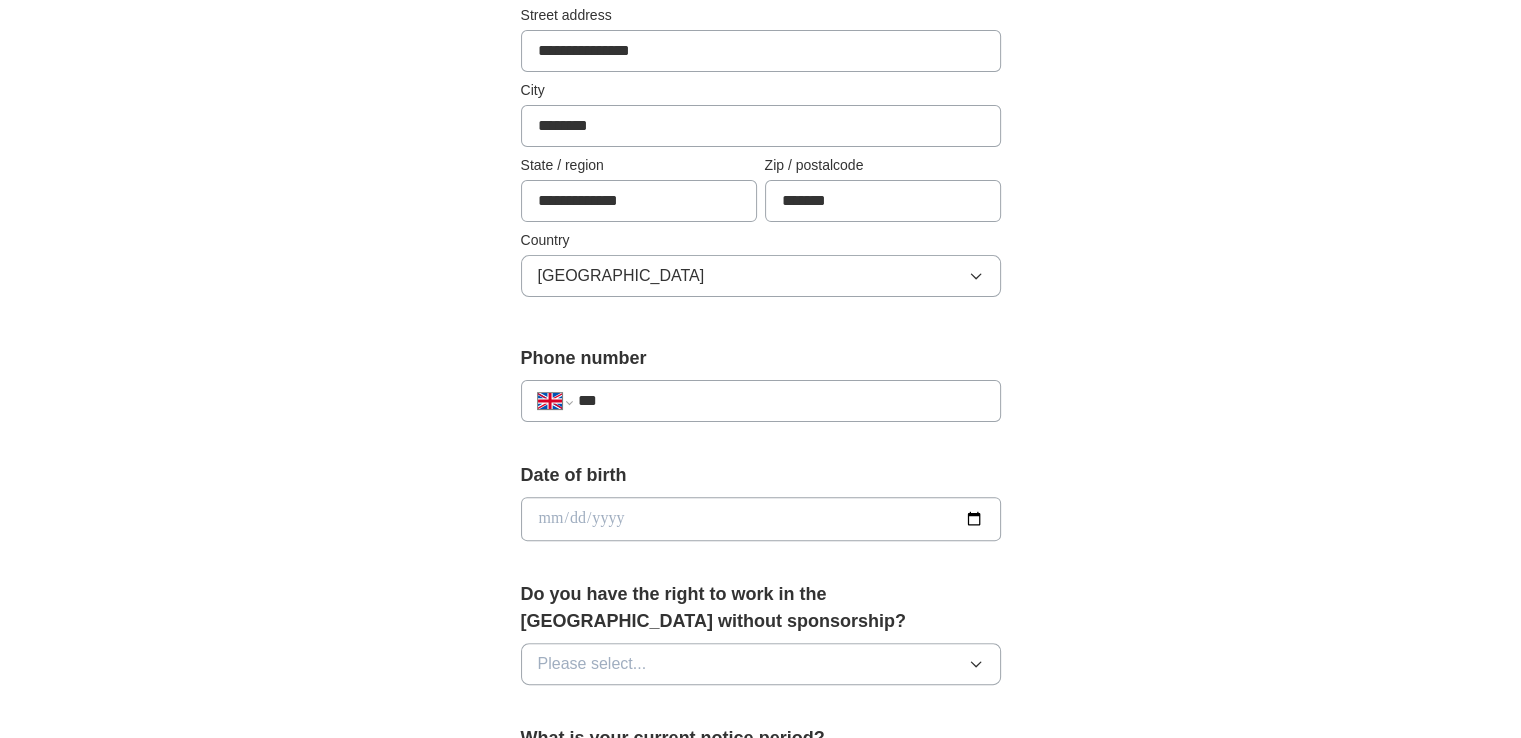 click on "***" at bounding box center [780, 401] 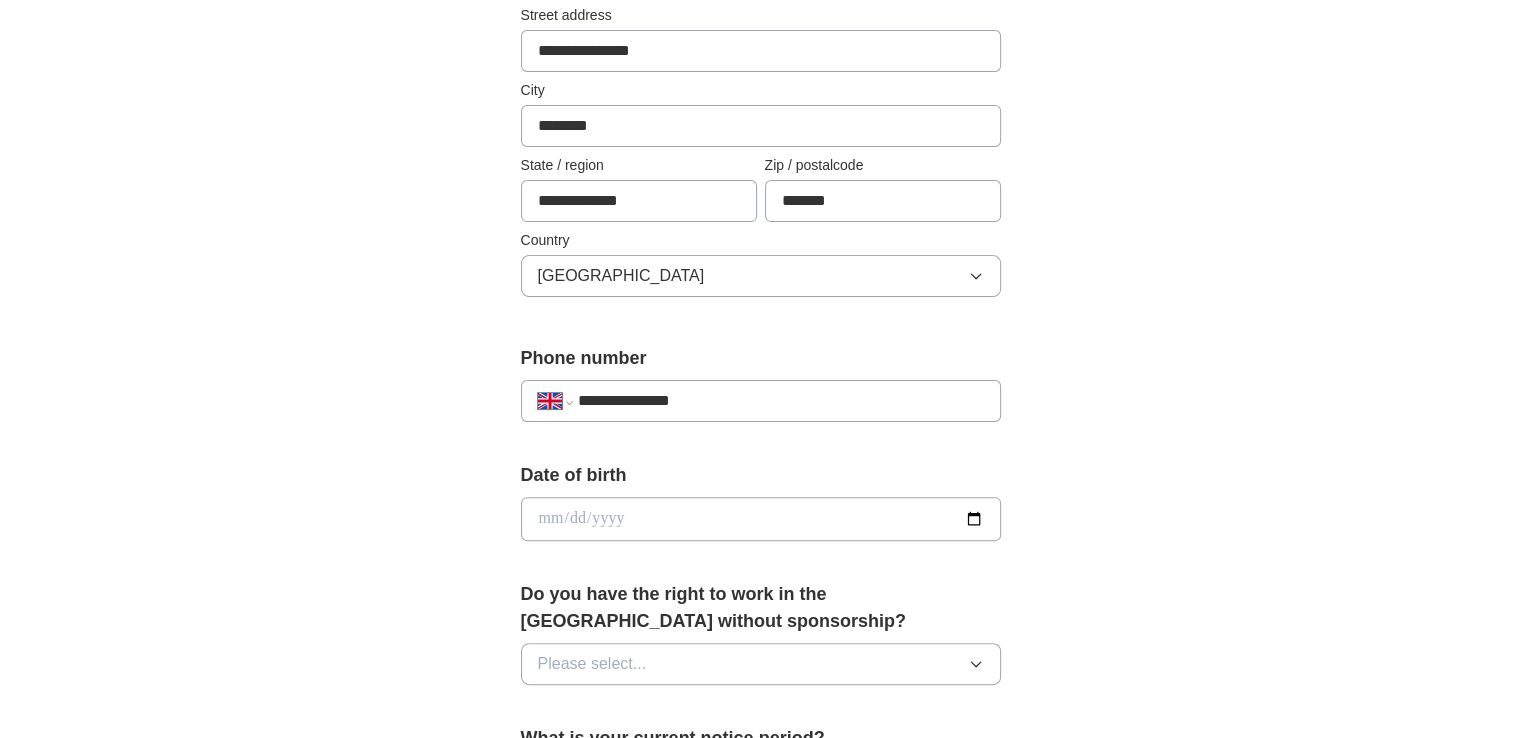 click at bounding box center (761, 519) 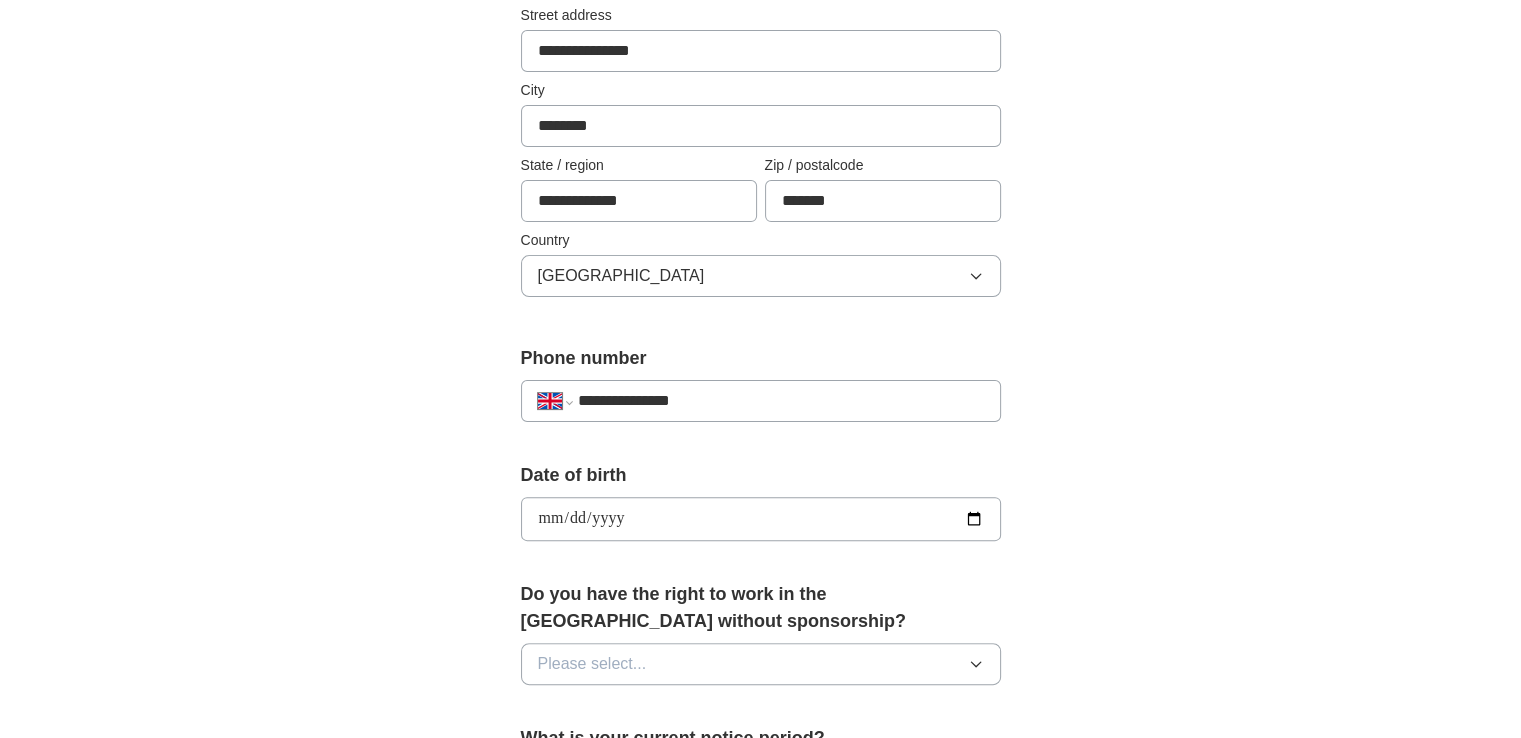 type on "**********" 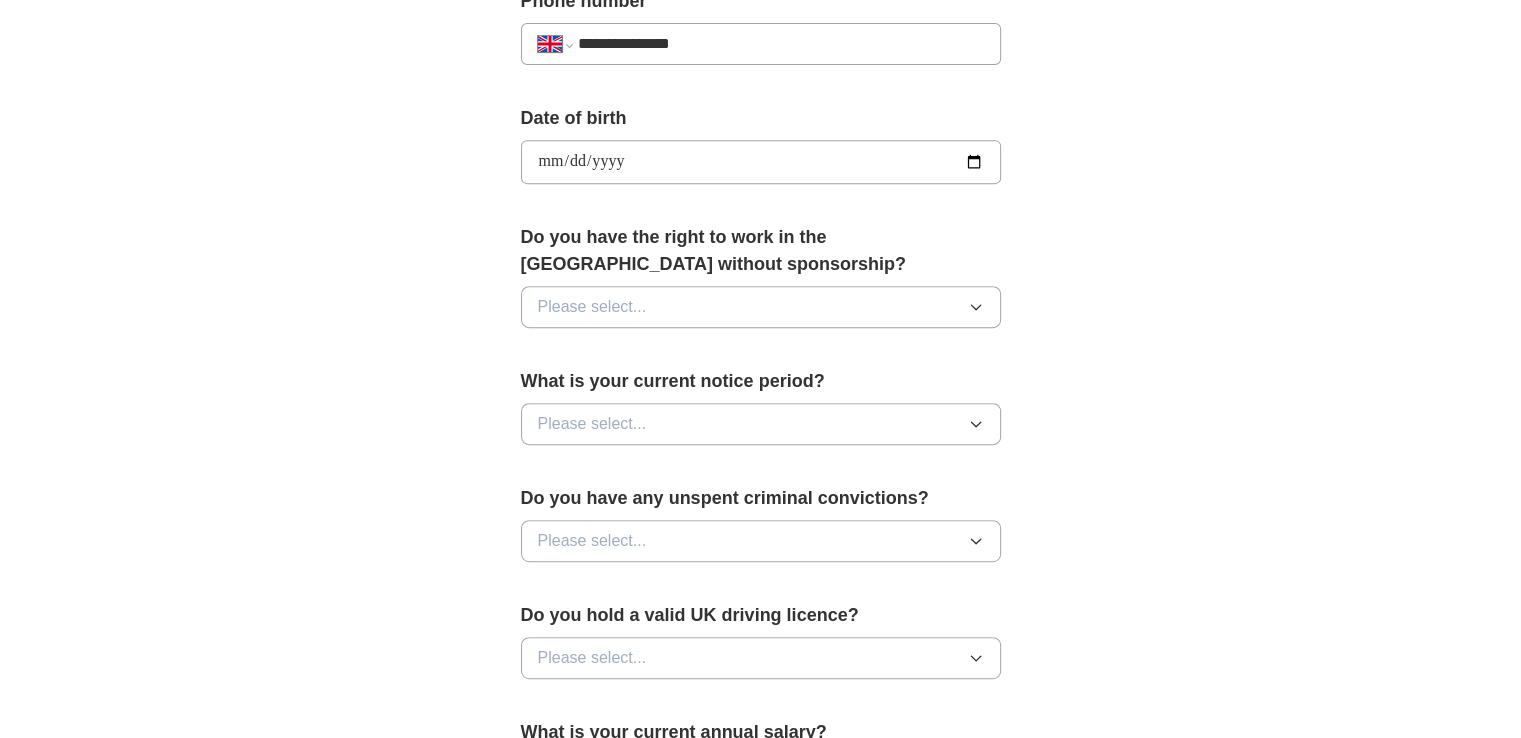 scroll, scrollTop: 827, scrollLeft: 0, axis: vertical 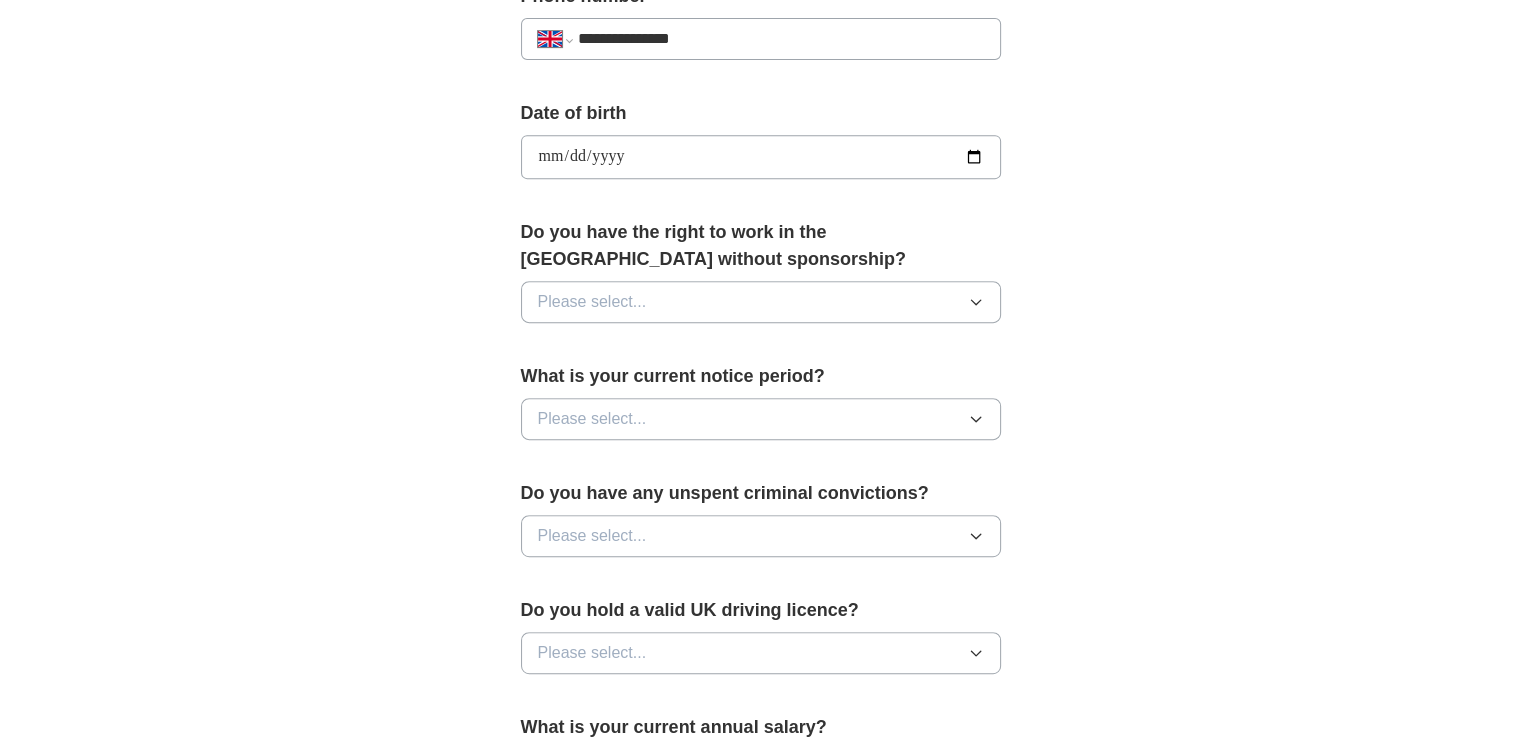 click on "Please select..." at bounding box center (761, 302) 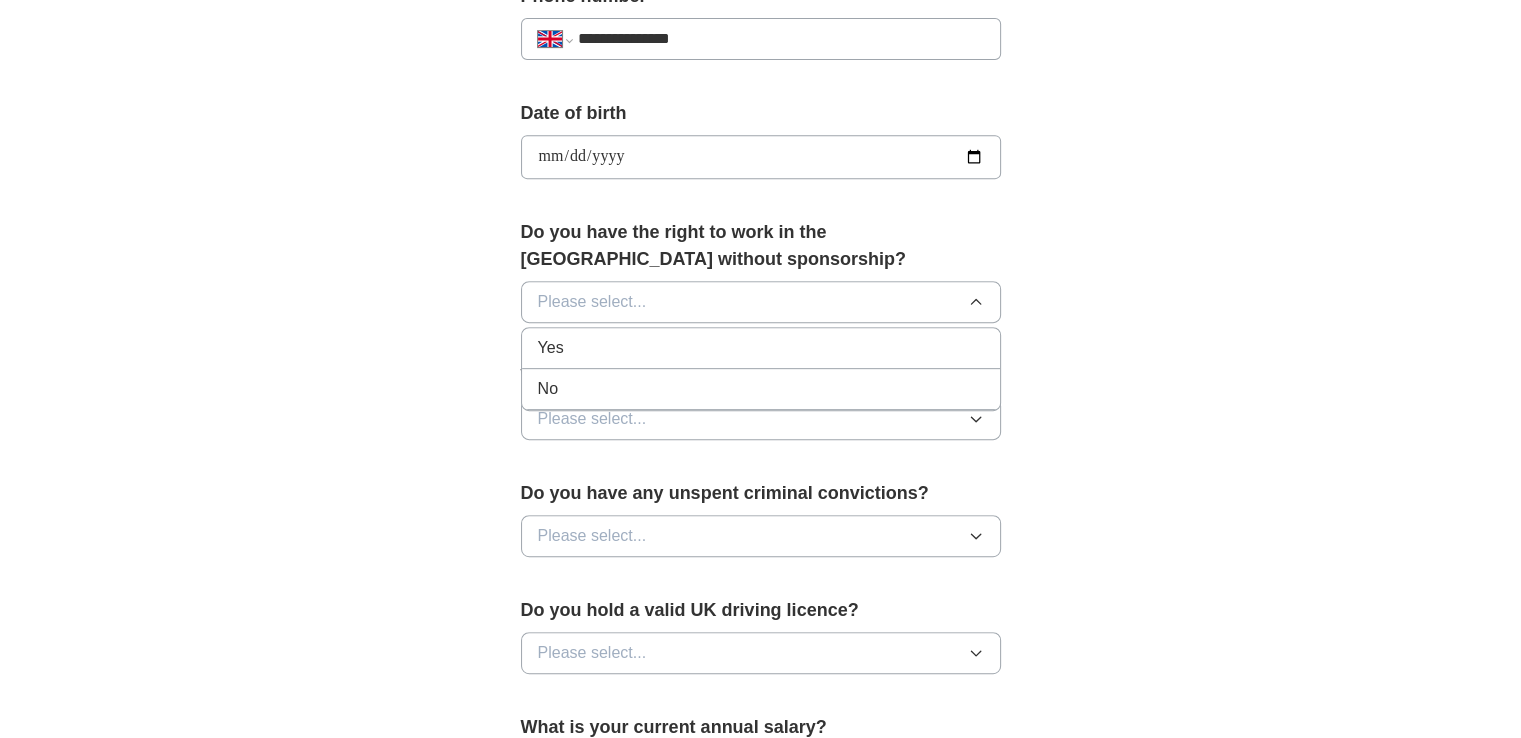 click on "Yes" at bounding box center (761, 348) 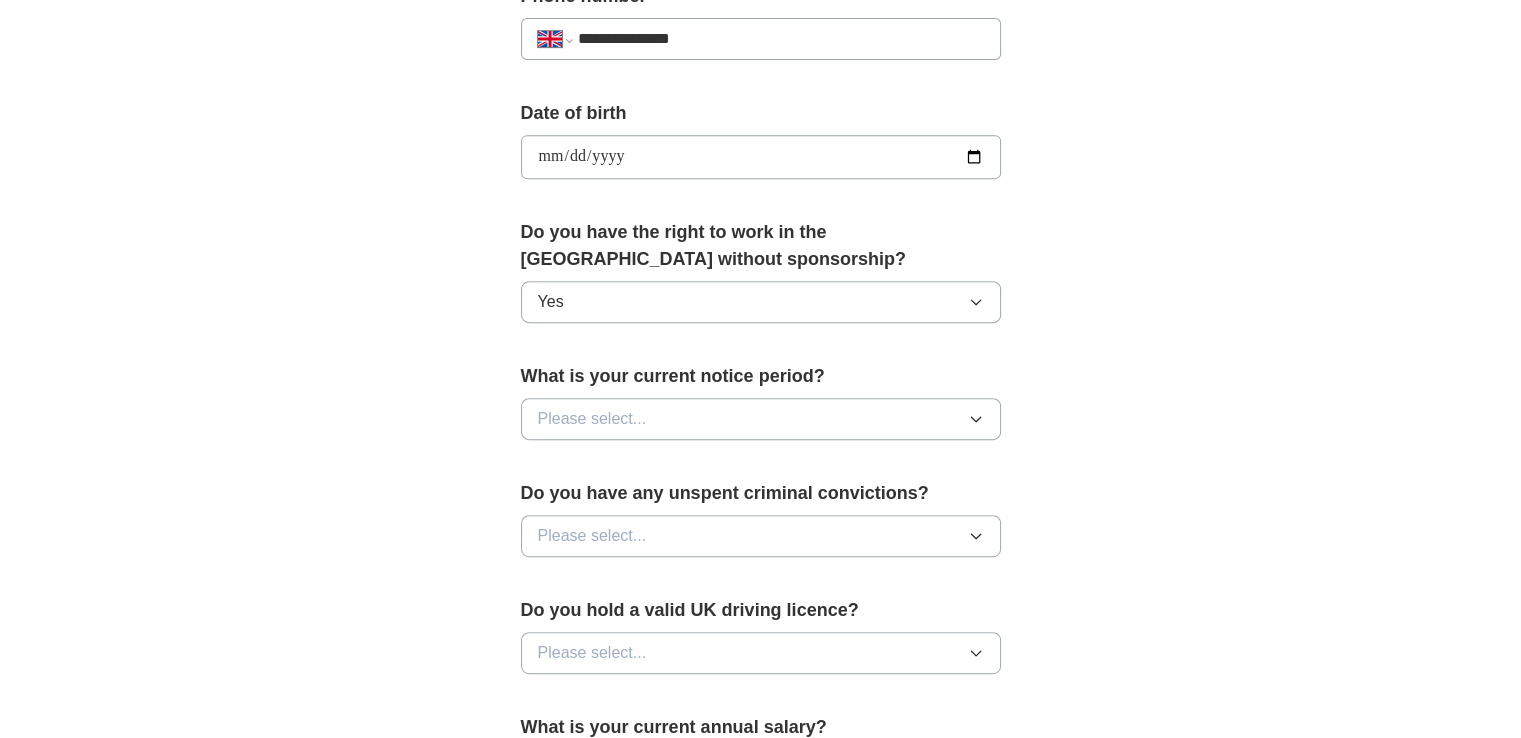 click on "Please select..." at bounding box center (761, 419) 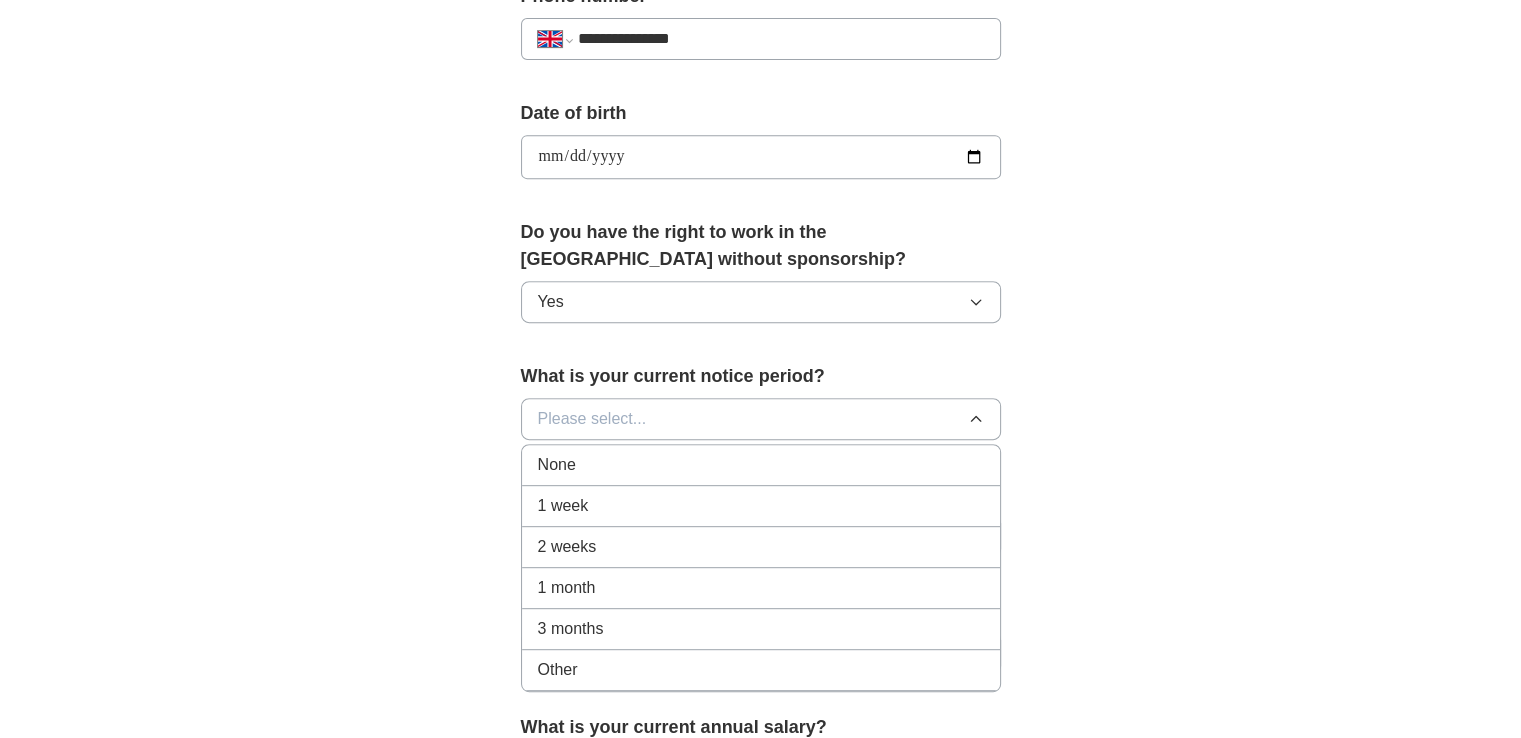click on "1 month" at bounding box center (567, 588) 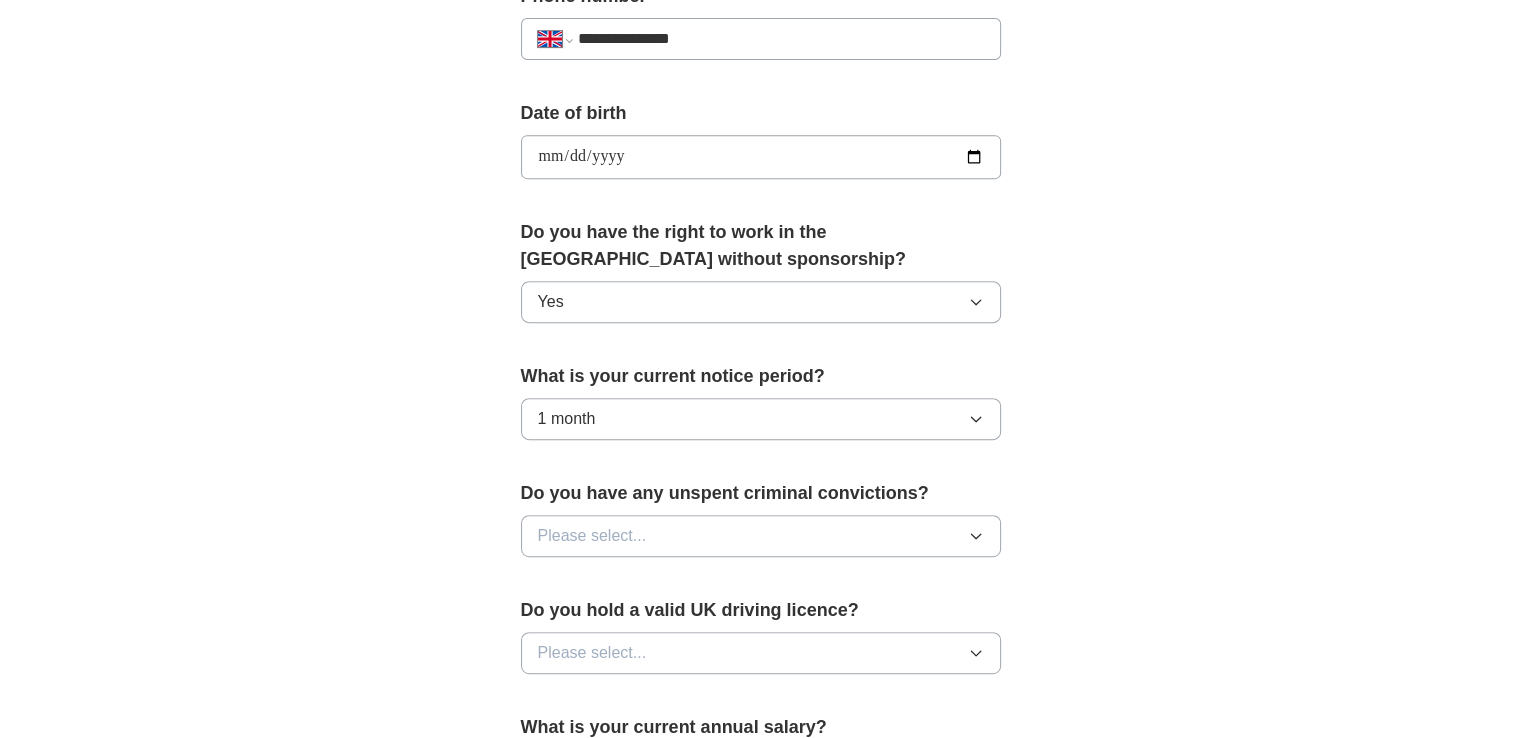 click on "Please select..." at bounding box center (761, 536) 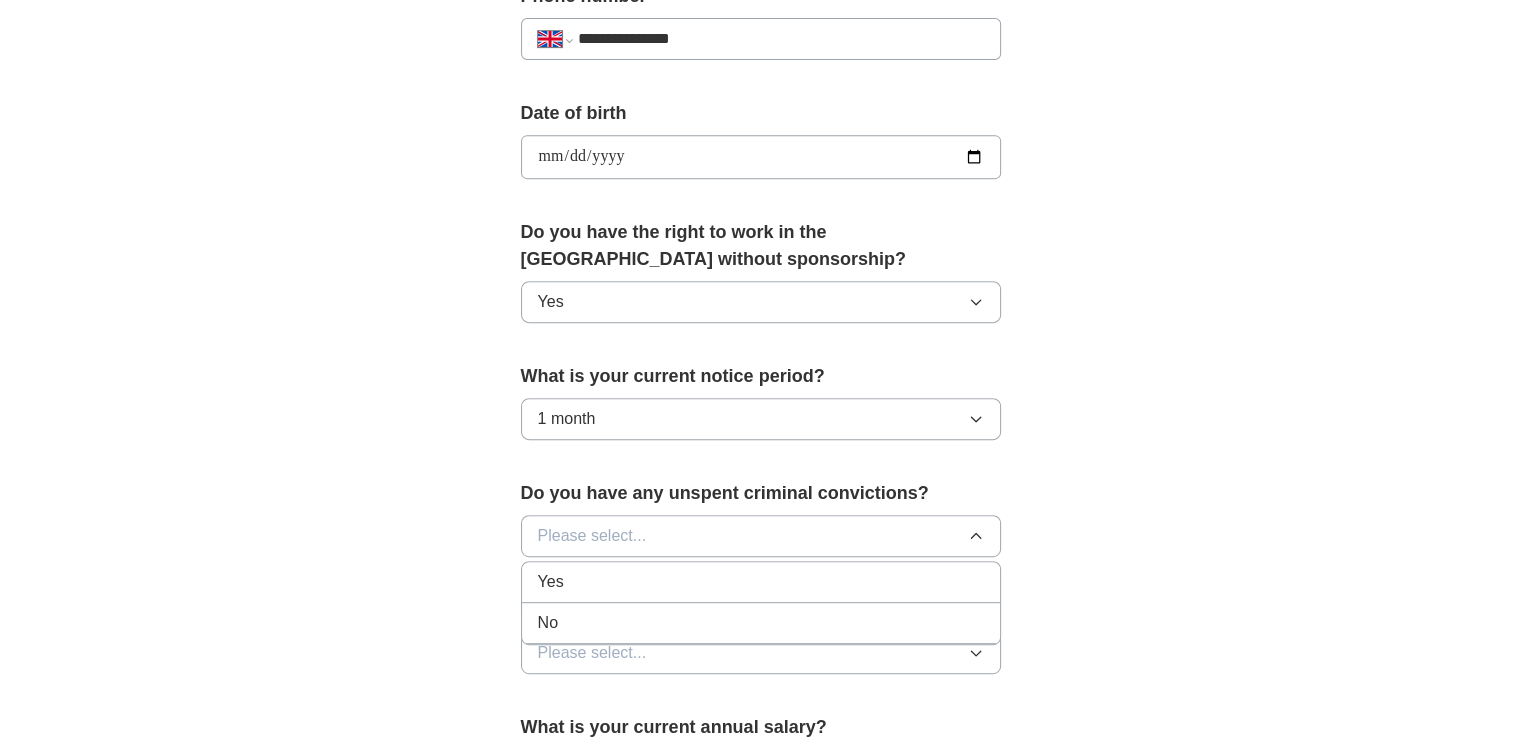 click on "No" at bounding box center (761, 623) 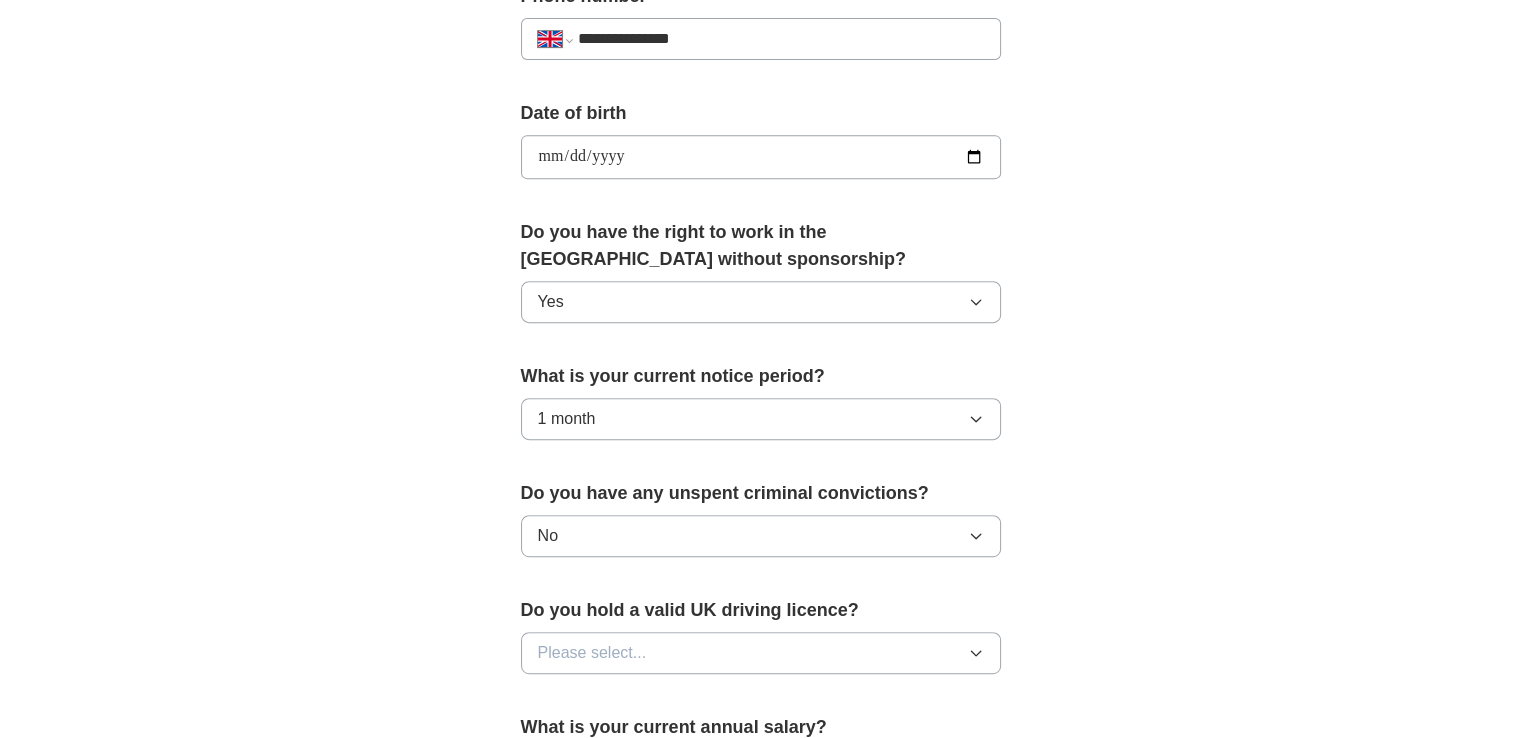 click on "Please select..." at bounding box center [592, 653] 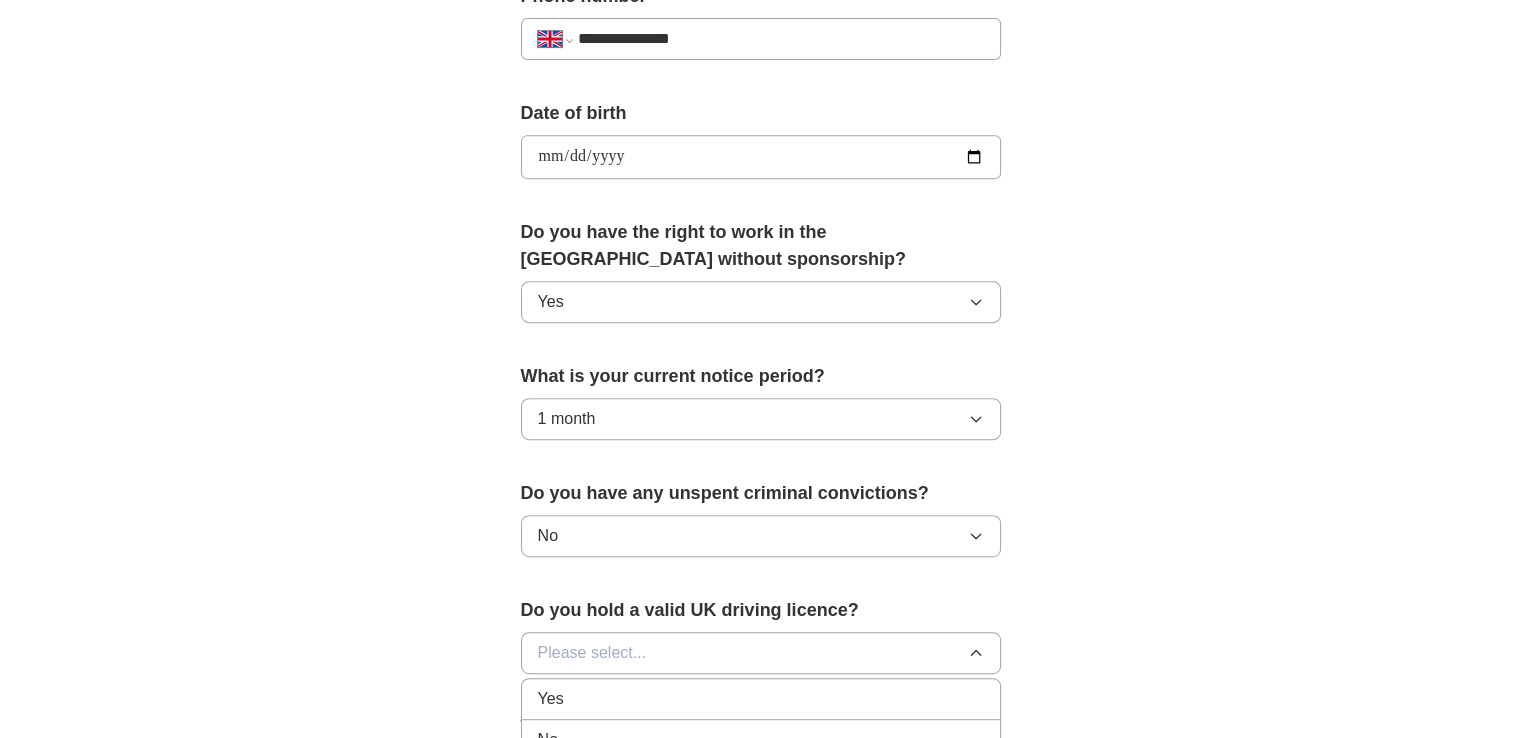 click on "Yes" at bounding box center [551, 699] 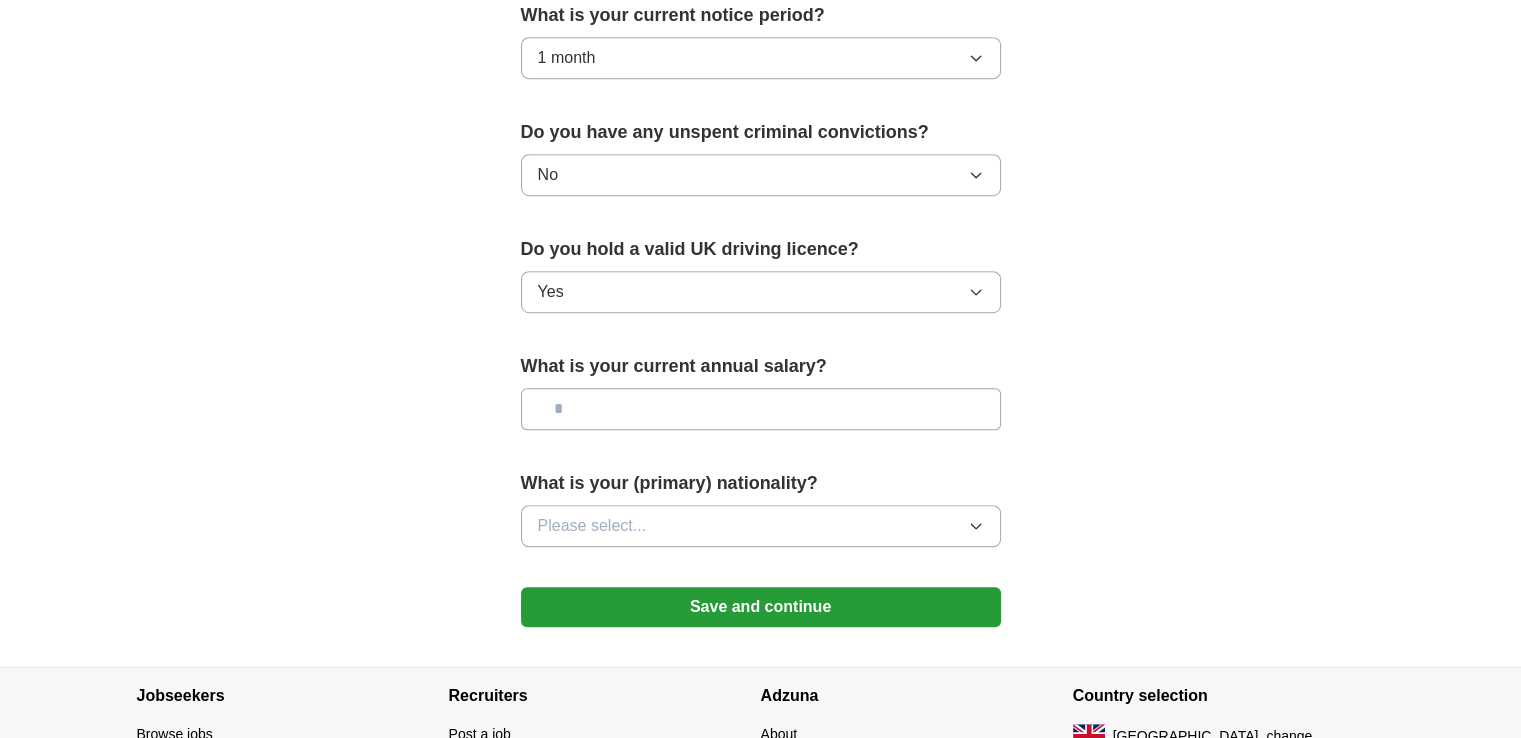 scroll, scrollTop: 1271, scrollLeft: 0, axis: vertical 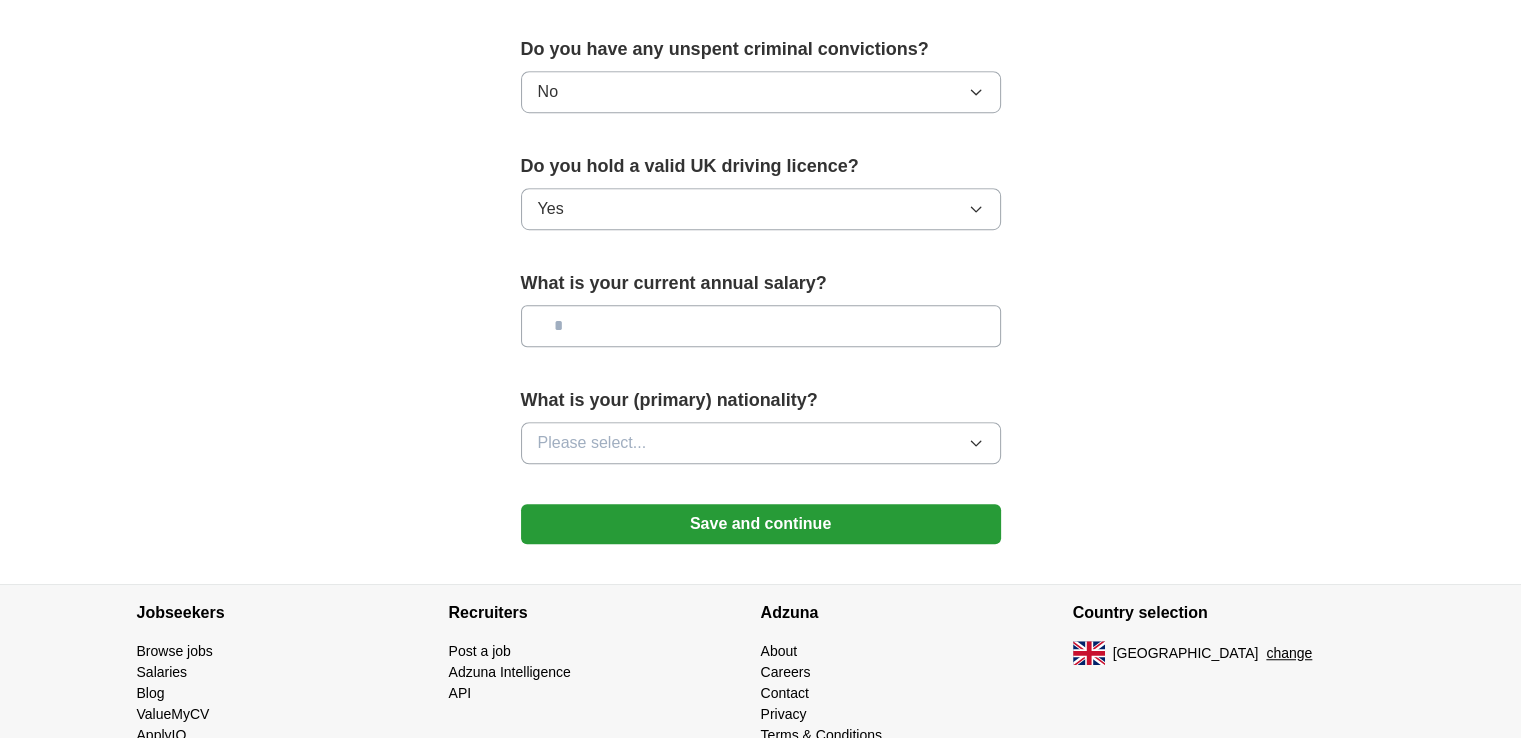 click at bounding box center (761, 326) 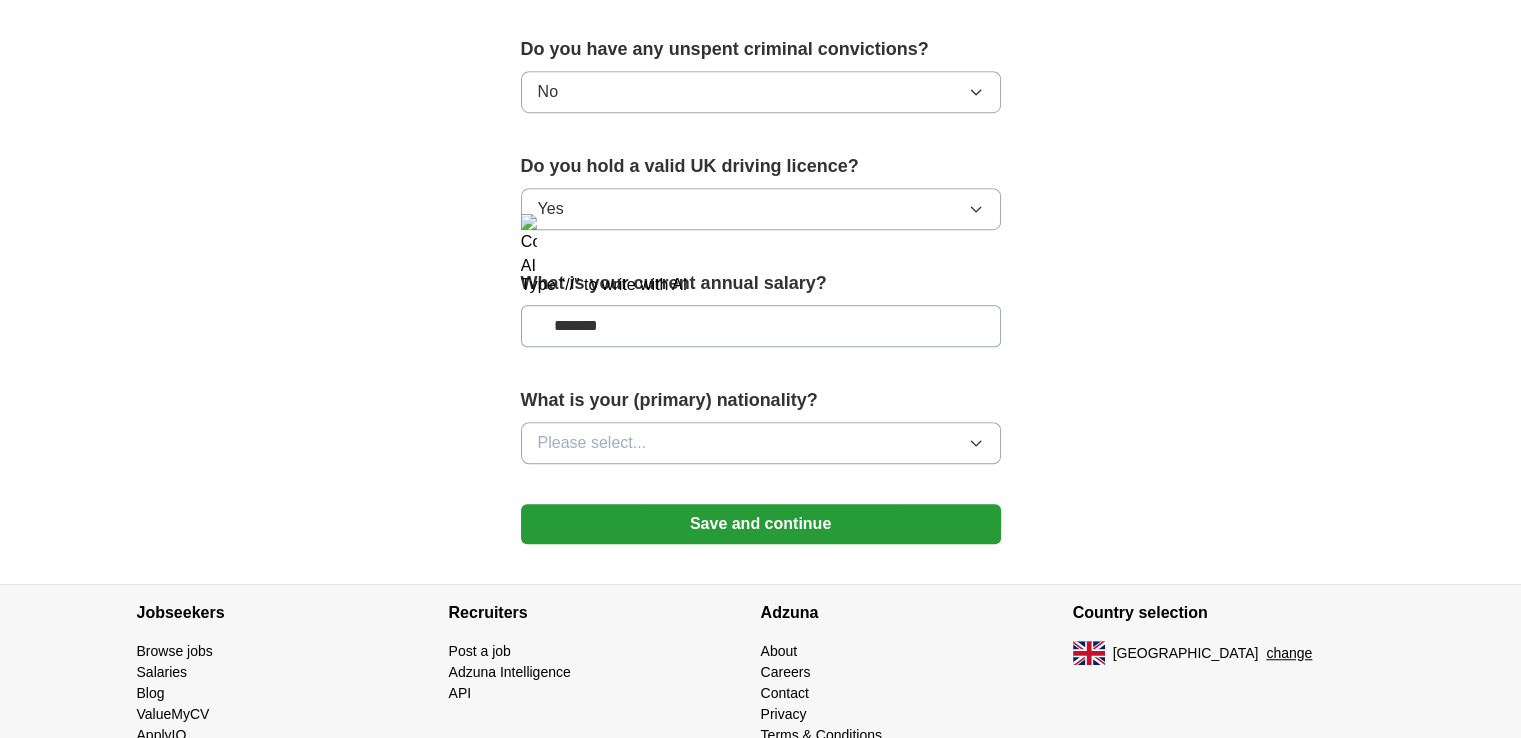 type on "*******" 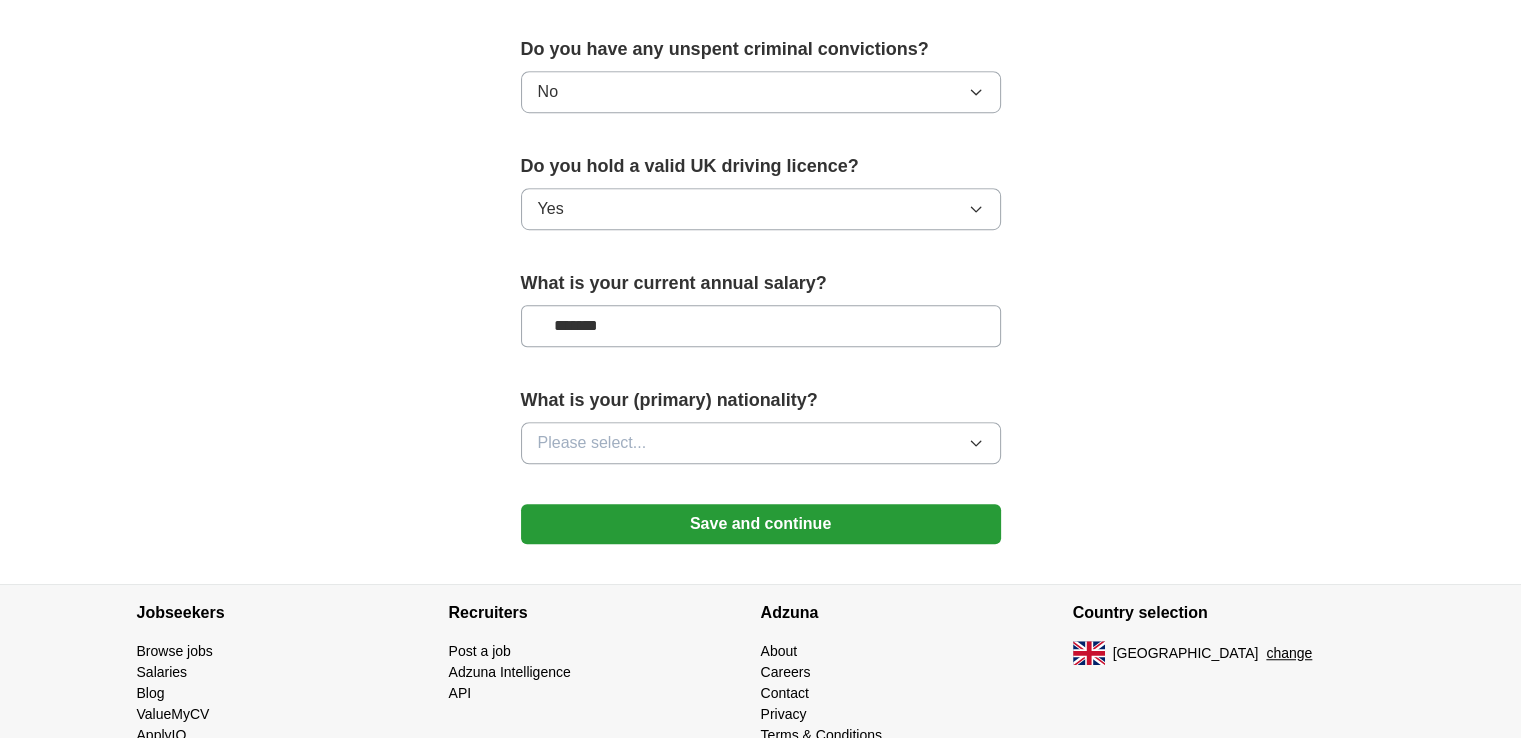 click on "Please select..." at bounding box center (761, 443) 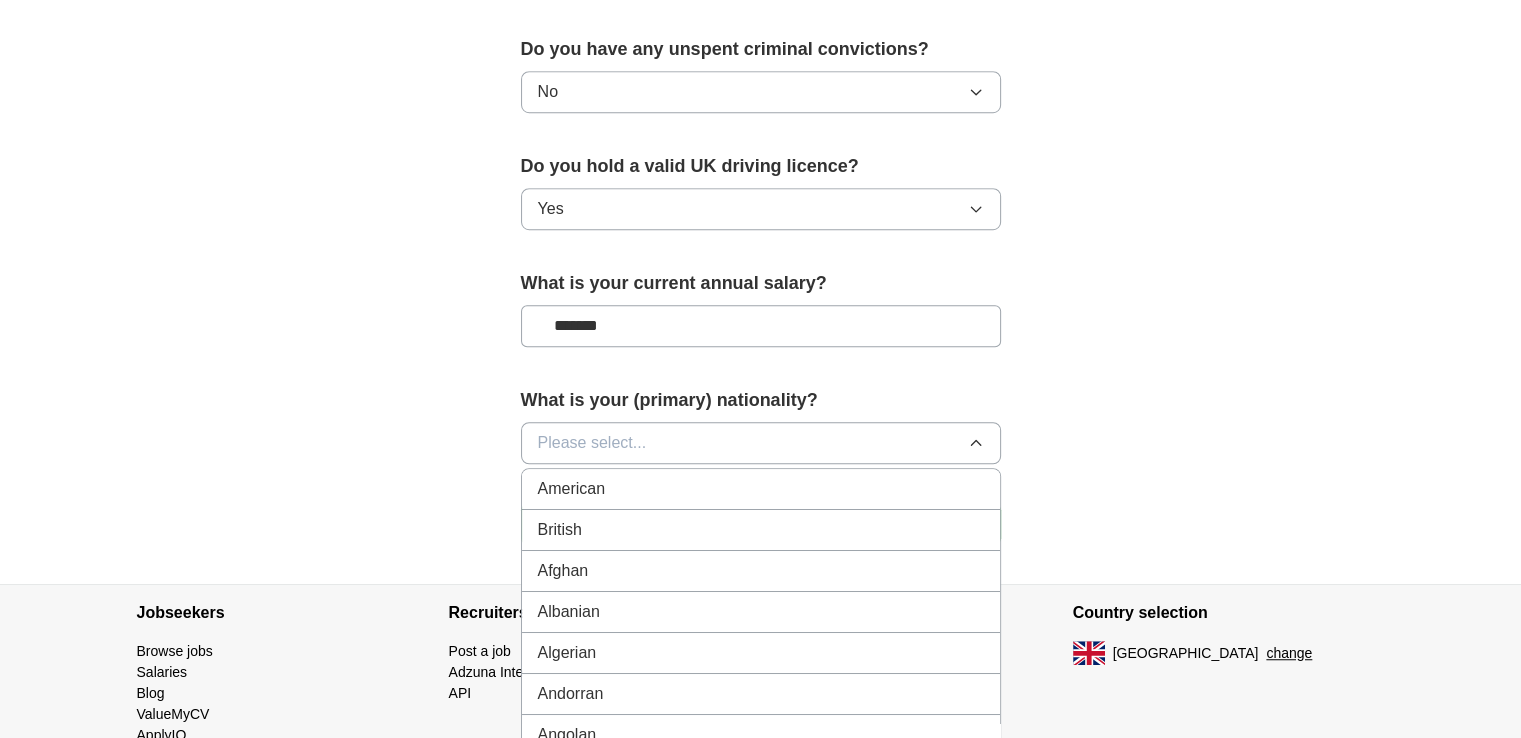 type 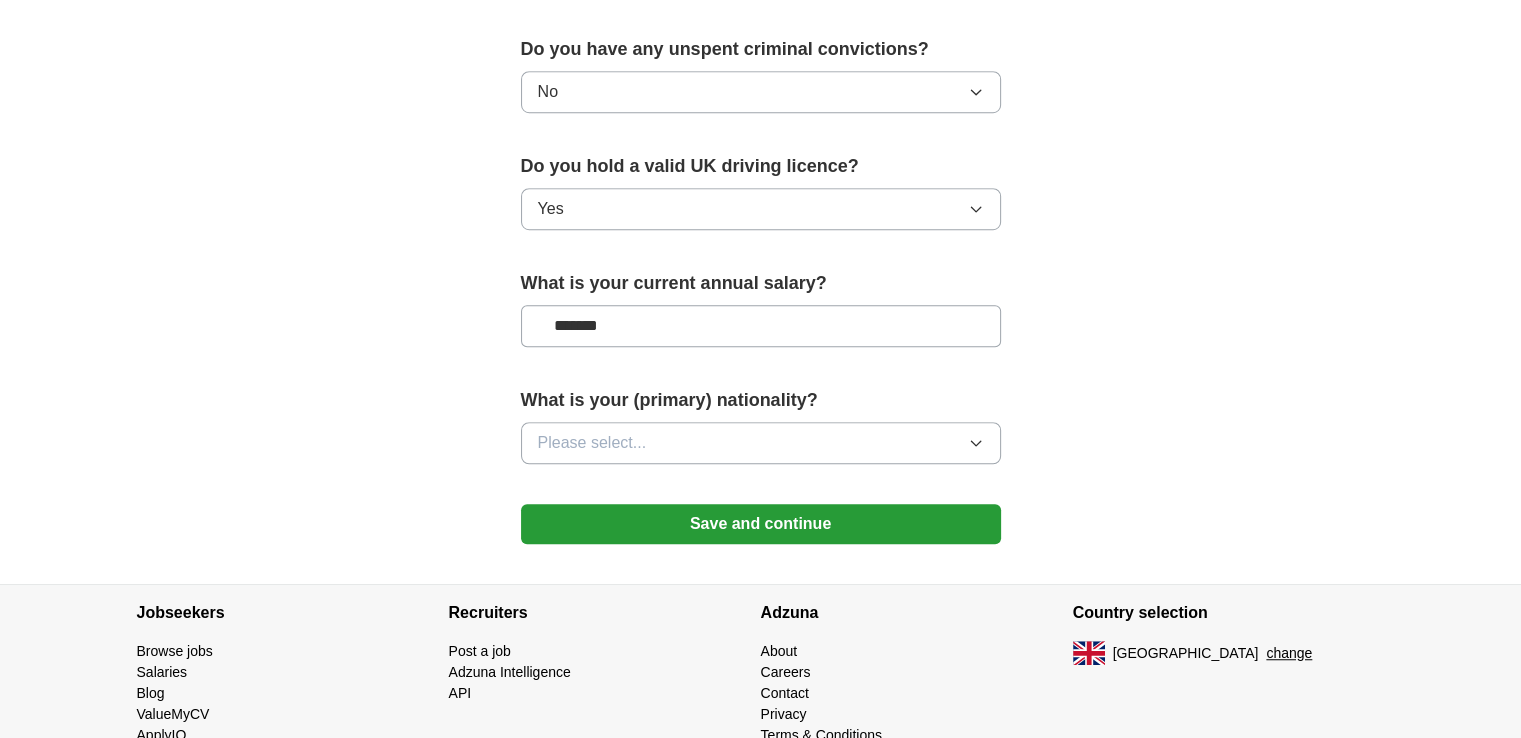 click on "Please select..." at bounding box center (761, 443) 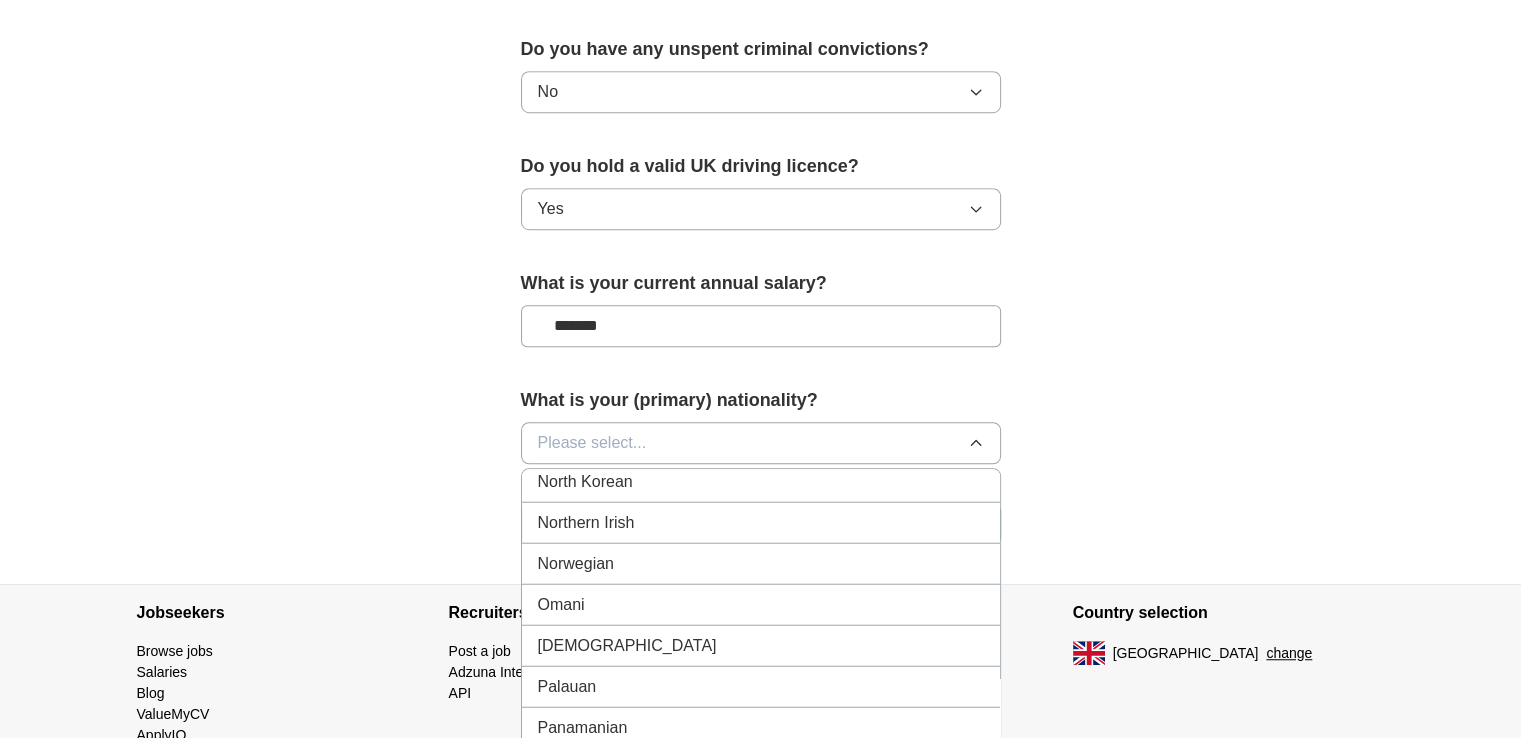 scroll, scrollTop: 5396, scrollLeft: 0, axis: vertical 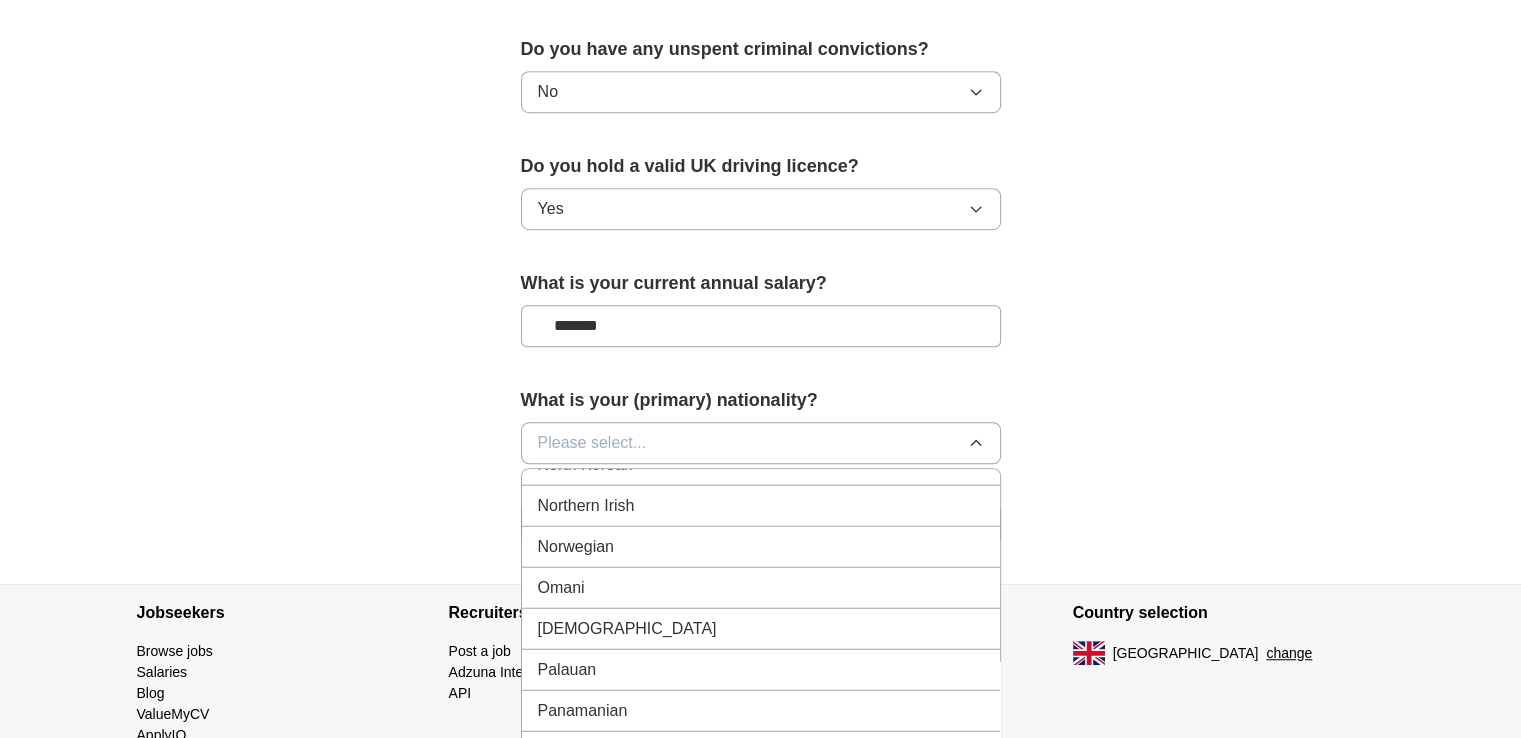 click on "[DEMOGRAPHIC_DATA]" at bounding box center (761, 628) 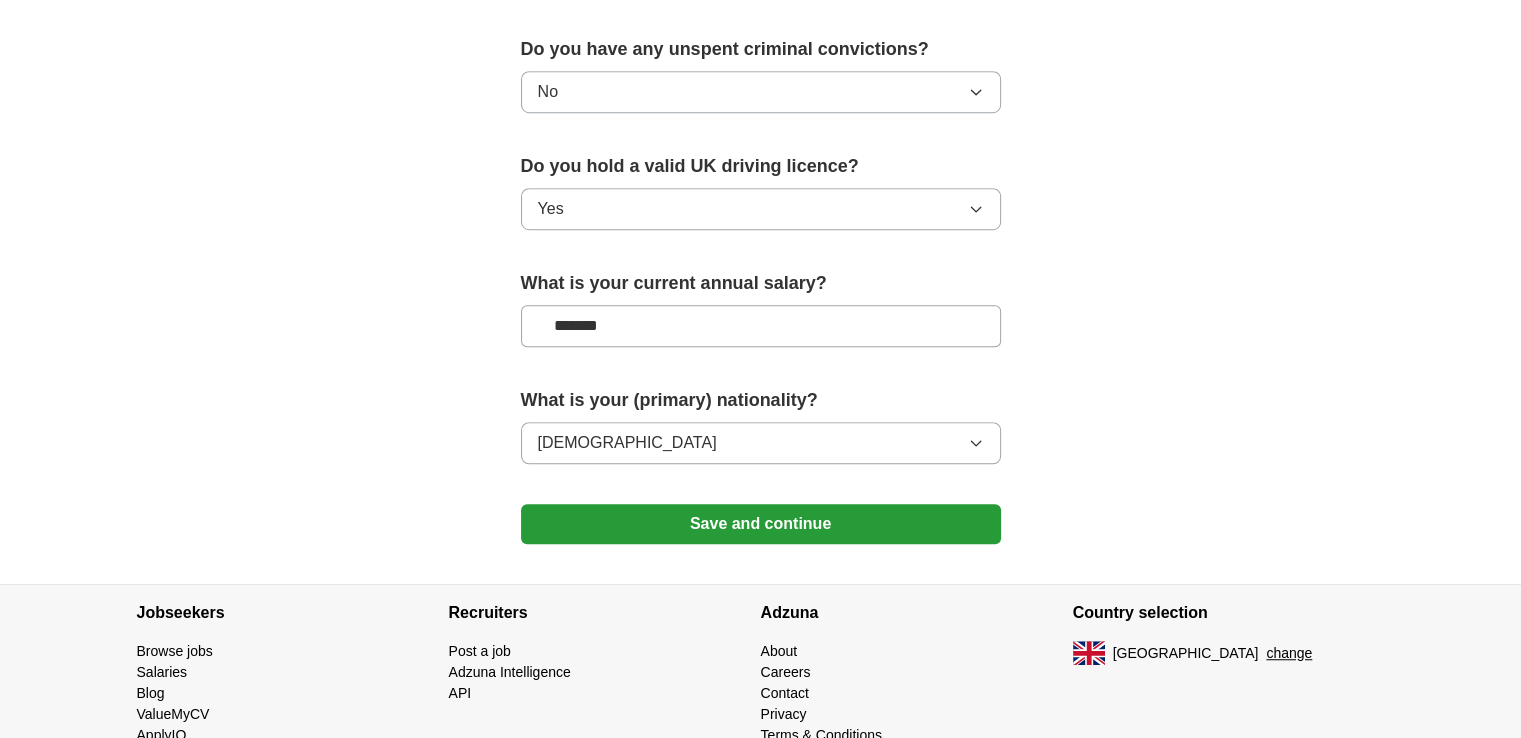 click on "Save and continue" at bounding box center (761, 524) 